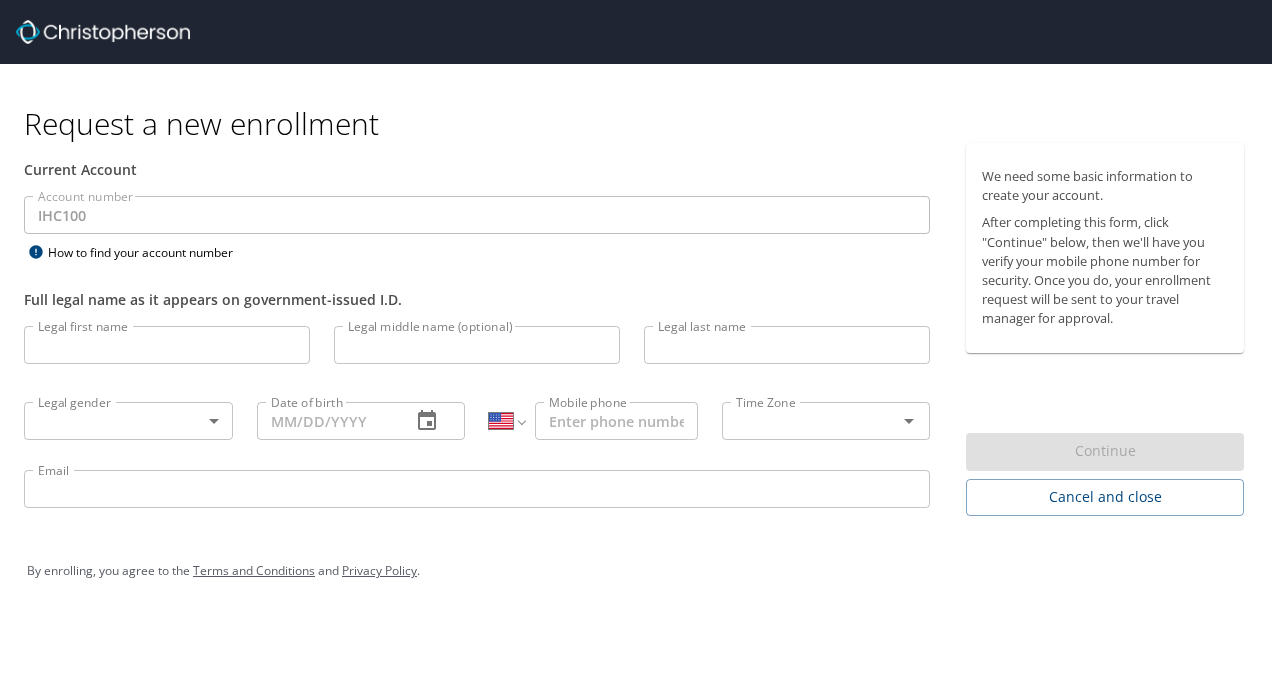 scroll, scrollTop: 0, scrollLeft: 0, axis: both 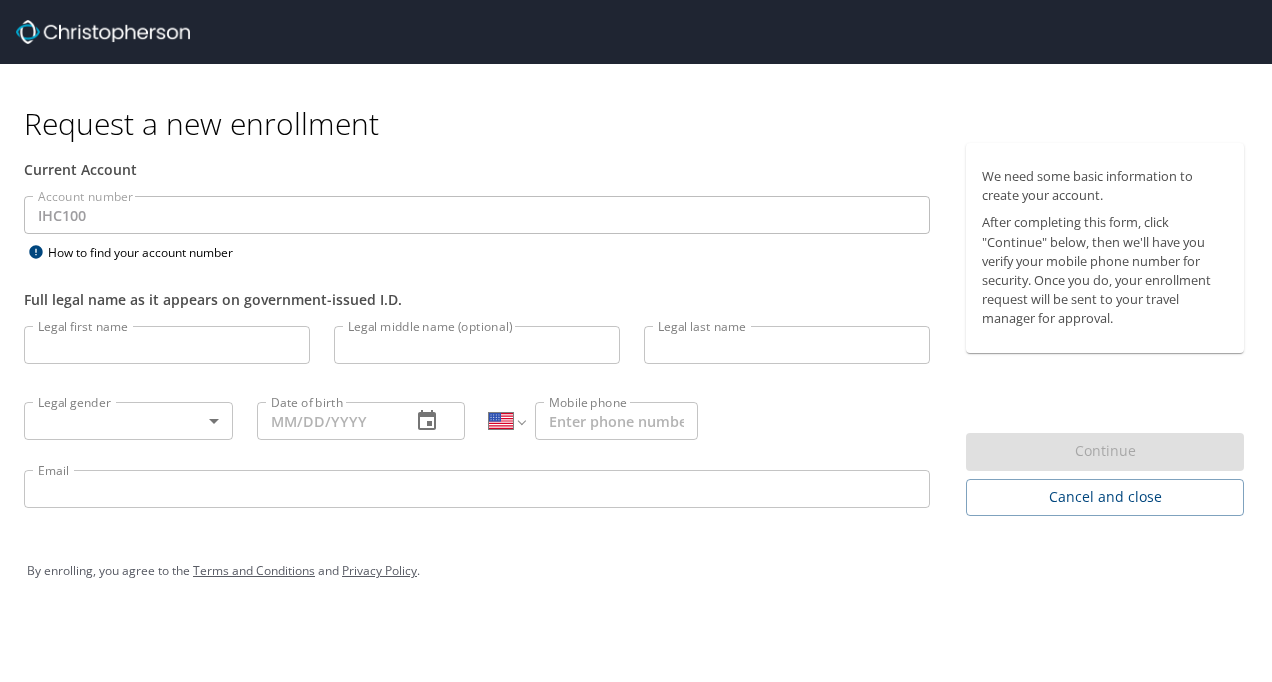 click on "Legal first name" at bounding box center [167, 345] 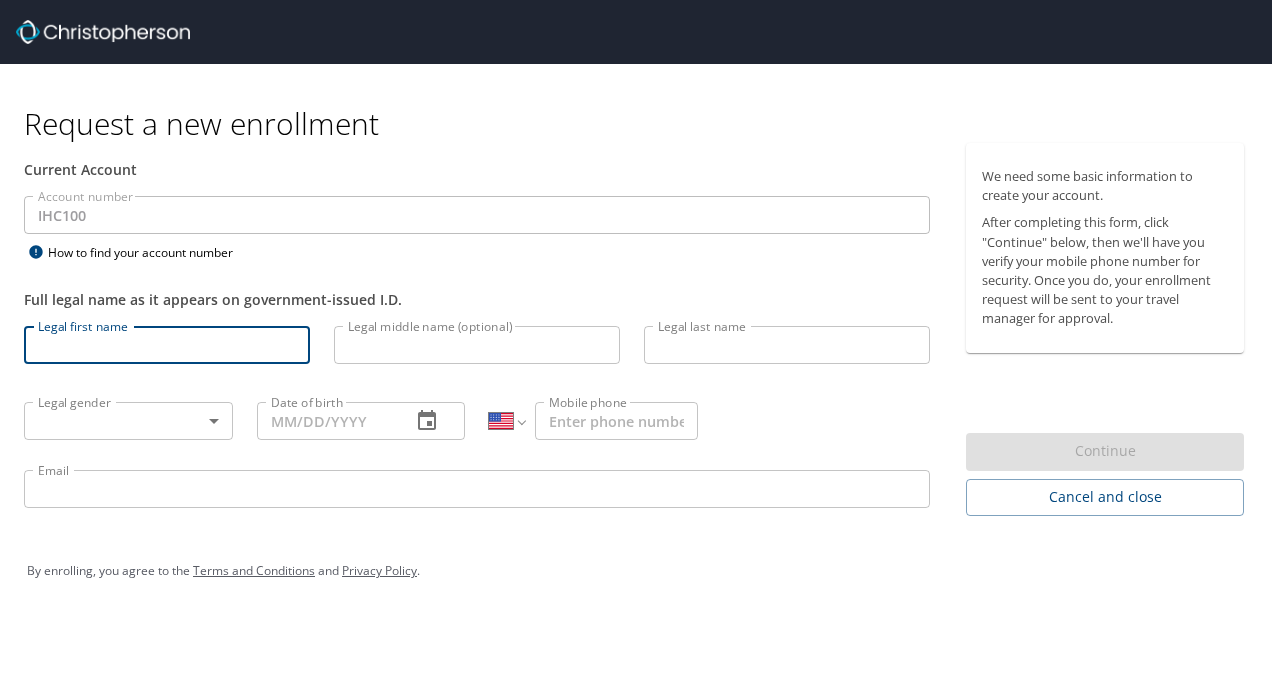 type on "Bobbette" 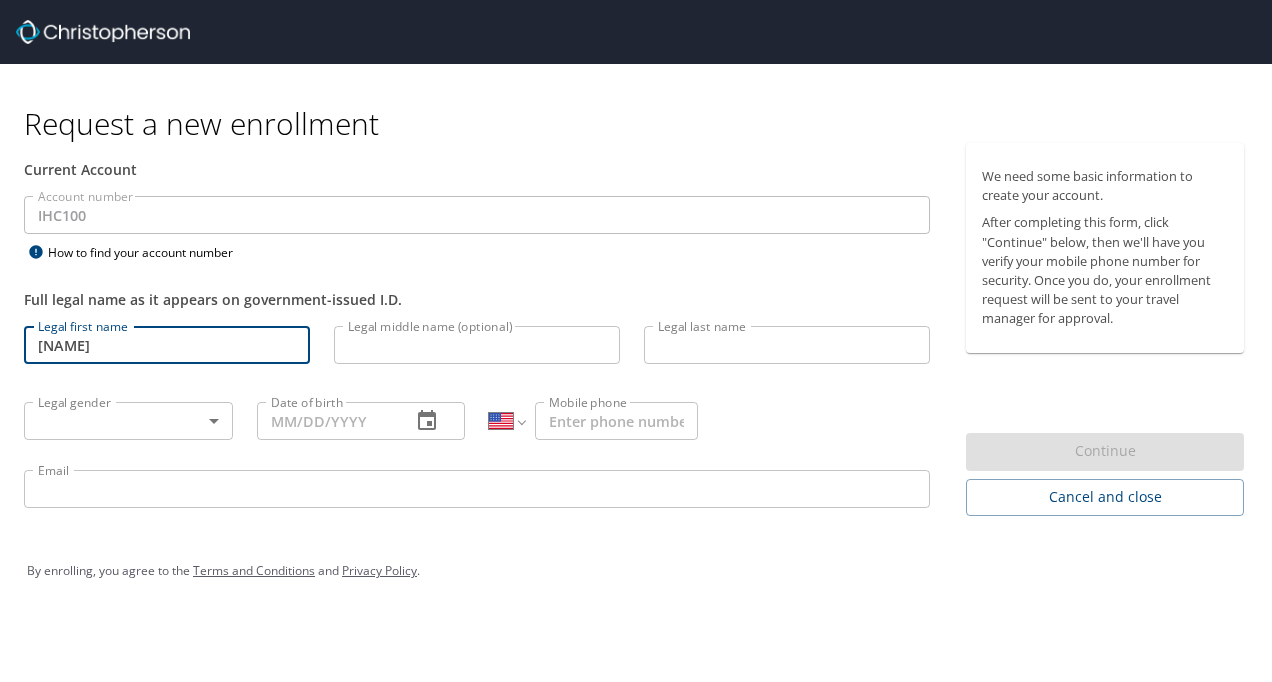type on "Kitt" 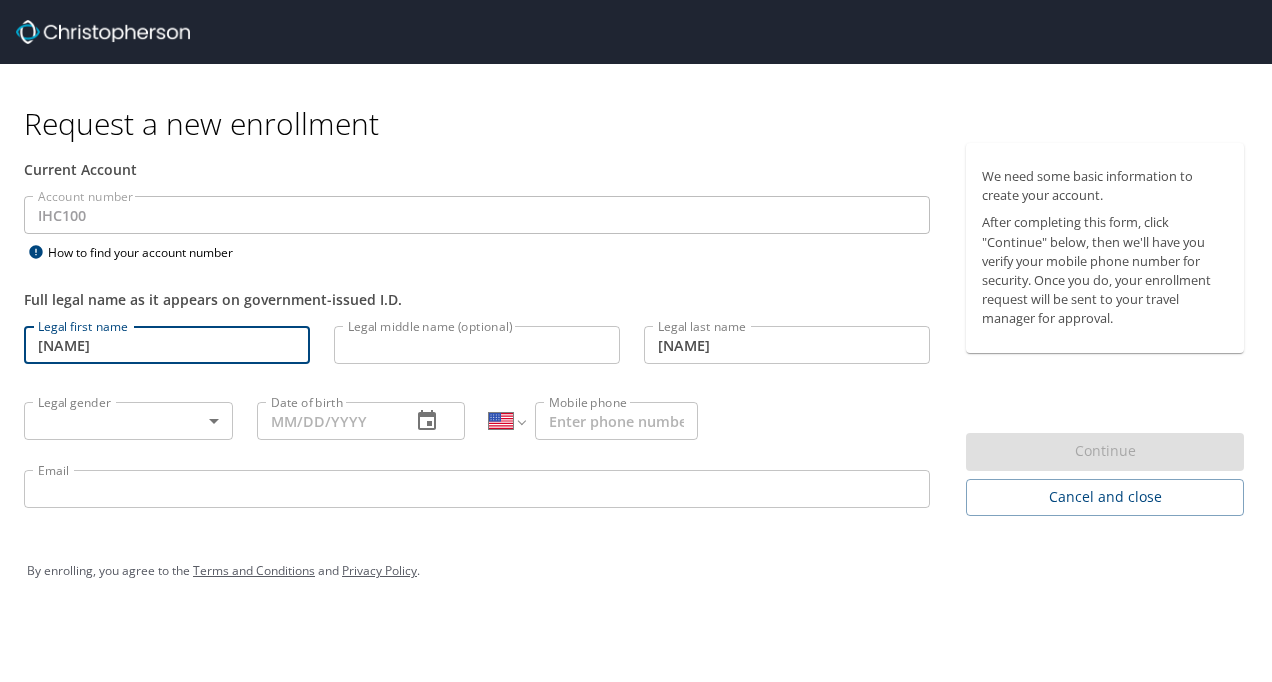 type on "1 (801) 244-8187" 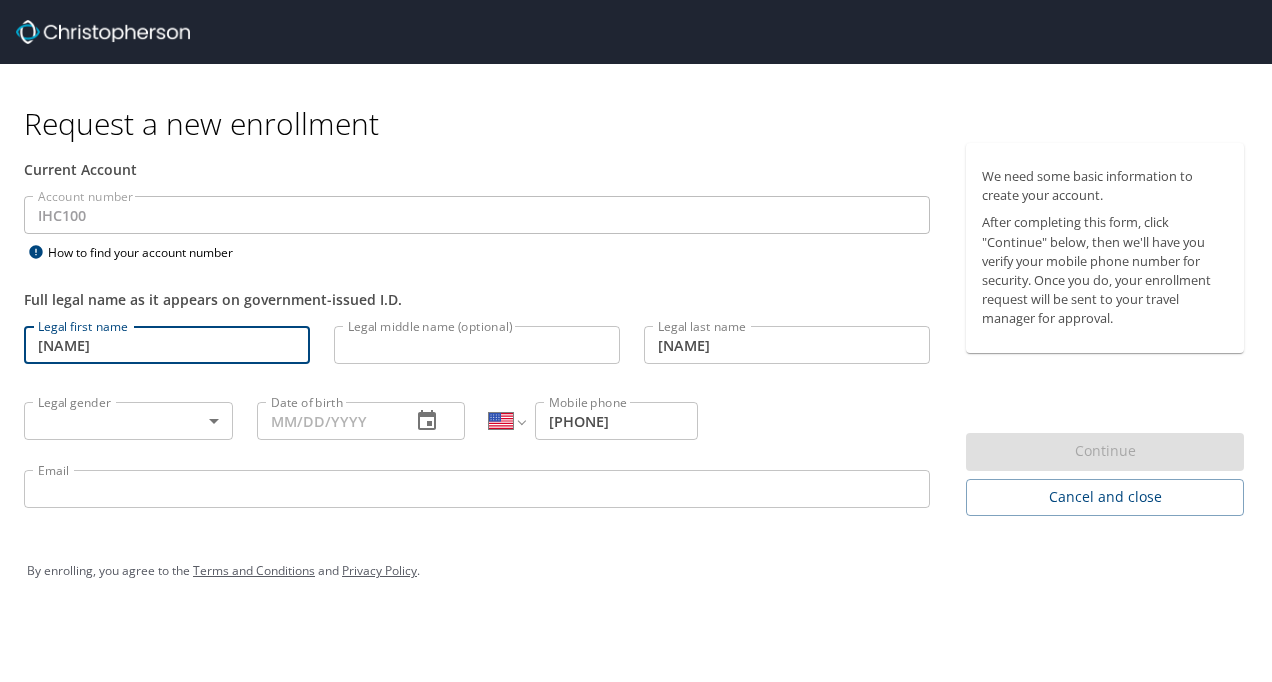 type on "Bobbette.Kitt@imail.org" 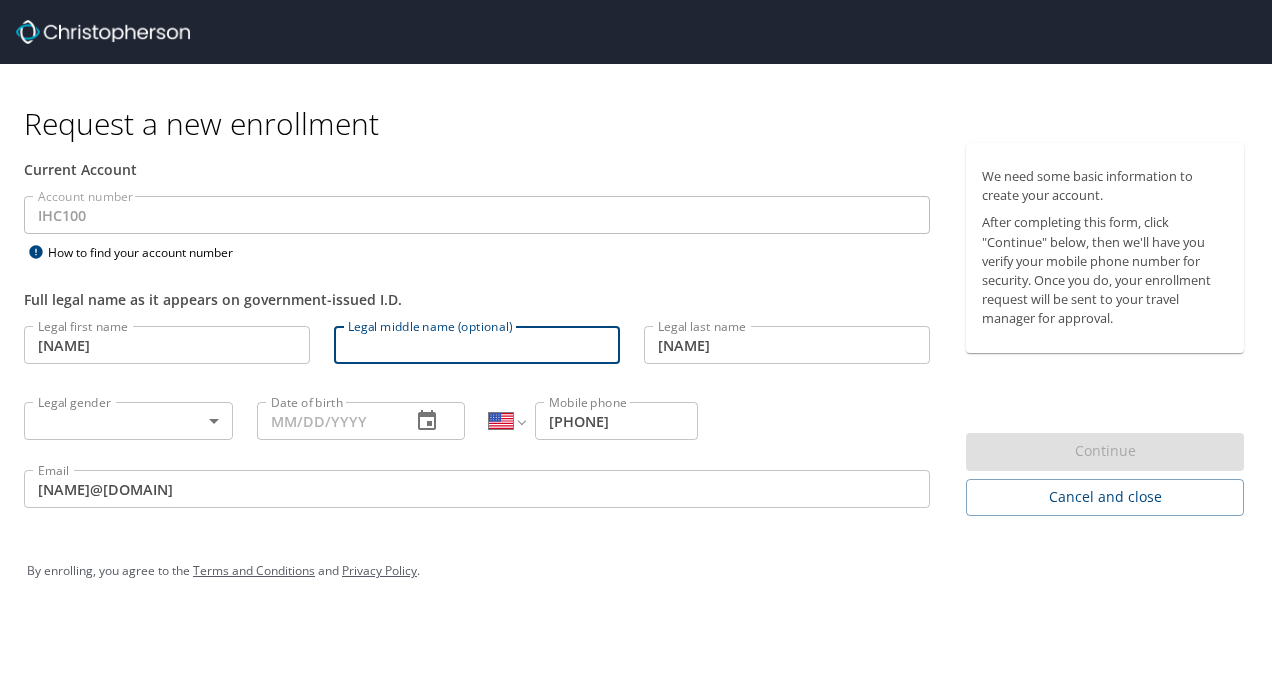 click on "Legal middle name (optional)" at bounding box center [477, 345] 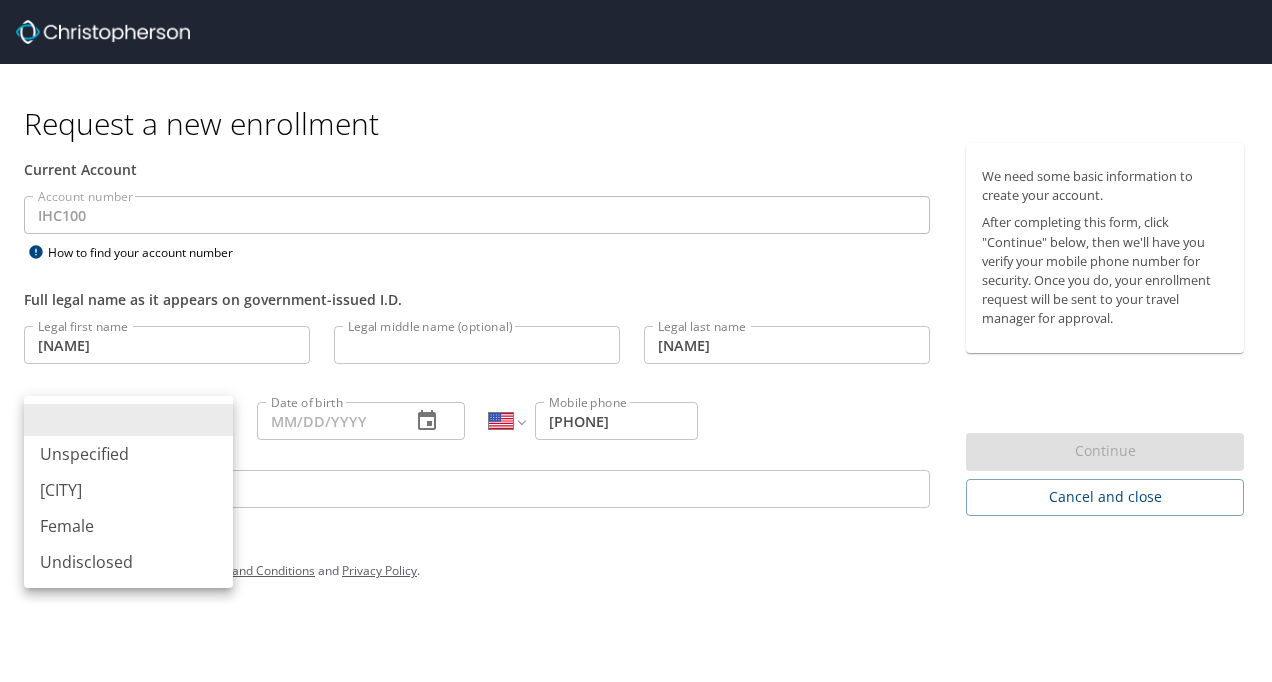 click on "Request a new enrollment Current Account Account number IHC100 Account number  How to find your account number Full legal name as it appears on government-issued I.D. Legal first name Bobbette Legal first name Legal middle name (optional) Legal middle name (optional) Legal last name Kitt Legal last name Legal gender ​ Legal gender Date of birth Date of birth International Afghanistan Åland Islands Albania Algeria American Samoa Andorra Angola Anguilla Antigua and Barbuda Argentina Armenia Aruba Ascension Island Australia Austria Azerbaijan Bahamas Bahrain Bangladesh Barbados Belarus Belgium Belize Benin Bermuda Bhutan Bolivia Bonaire, Sint Eustatius and Saba Bosnia and Herzegovina Botswana Brazil British Indian Ocean Territory Brunei Darussalam Bulgaria Burkina Faso Burma Burundi Cambodia Cameroon Canada Cape Verde Cayman Islands Central African Republic Chad Chile China Christmas Island Cocos (Keeling) Islands Colombia Comoros Congo Congo, Democratic Republic of the Cook Islands Costa Rica Cote d'Ivoire" at bounding box center [636, 341] 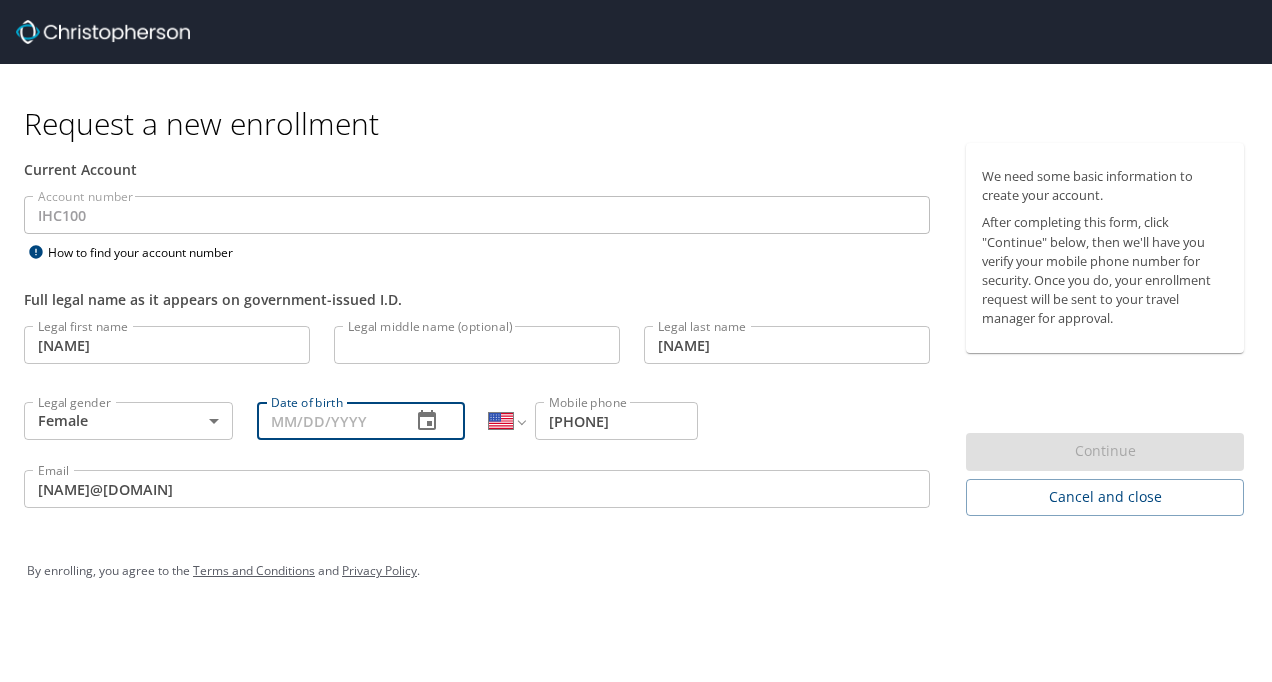 click on "Date of birth" at bounding box center (326, 421) 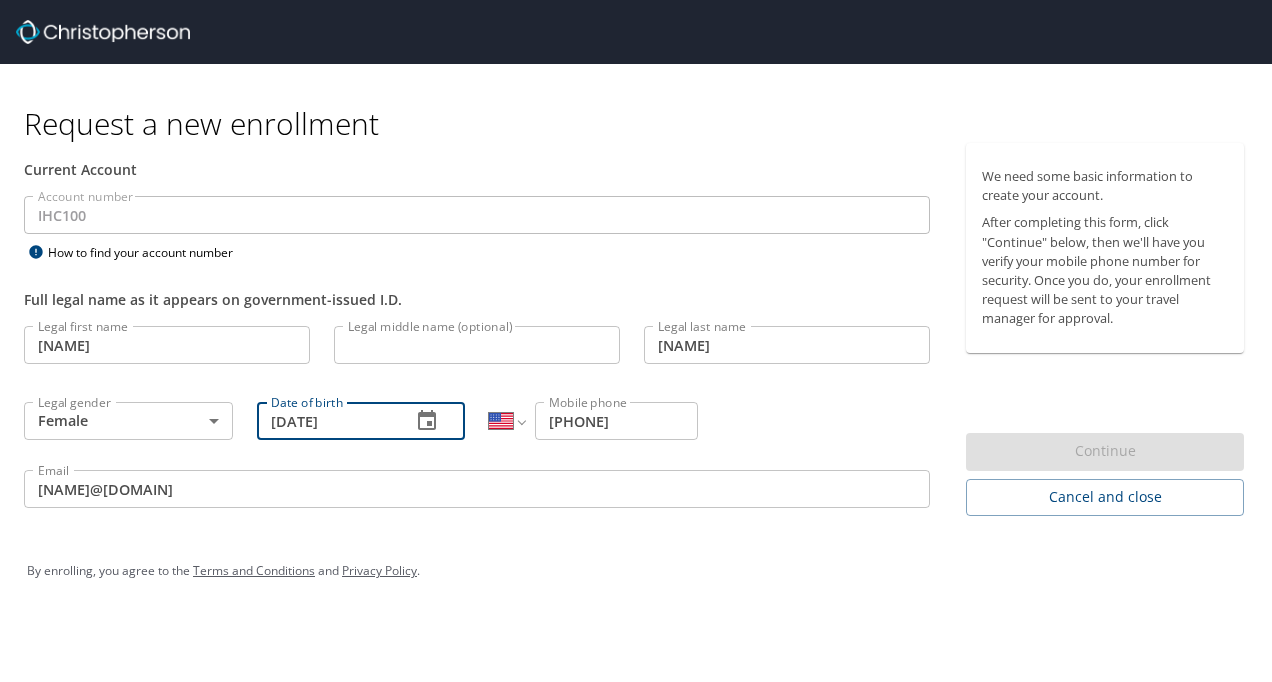 type on "02/02/1980" 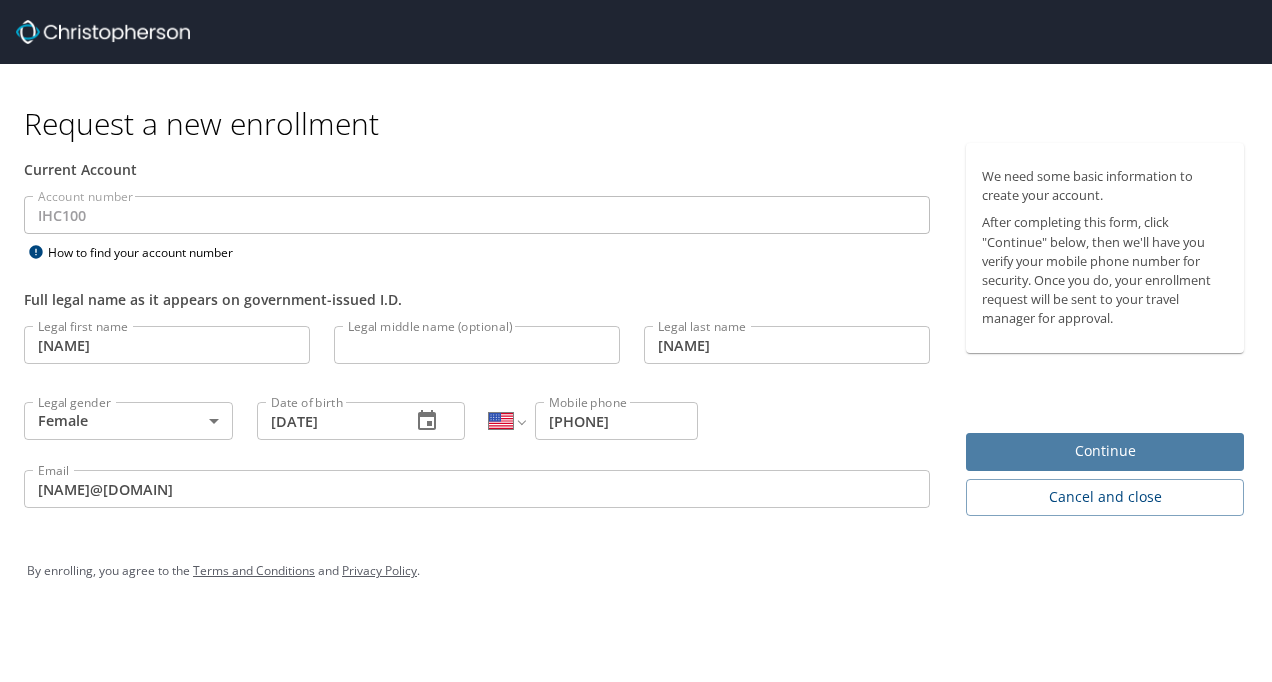 click on "Continue" at bounding box center [1105, 451] 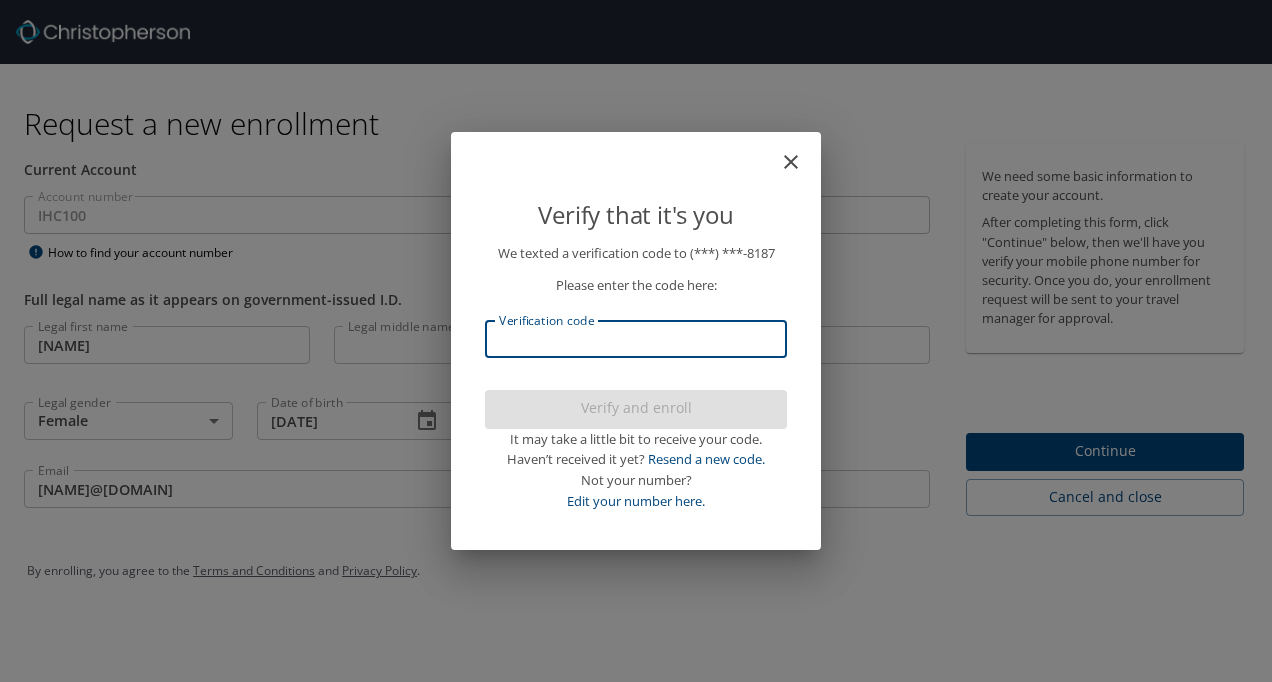 click on "Verification code" at bounding box center [636, 339] 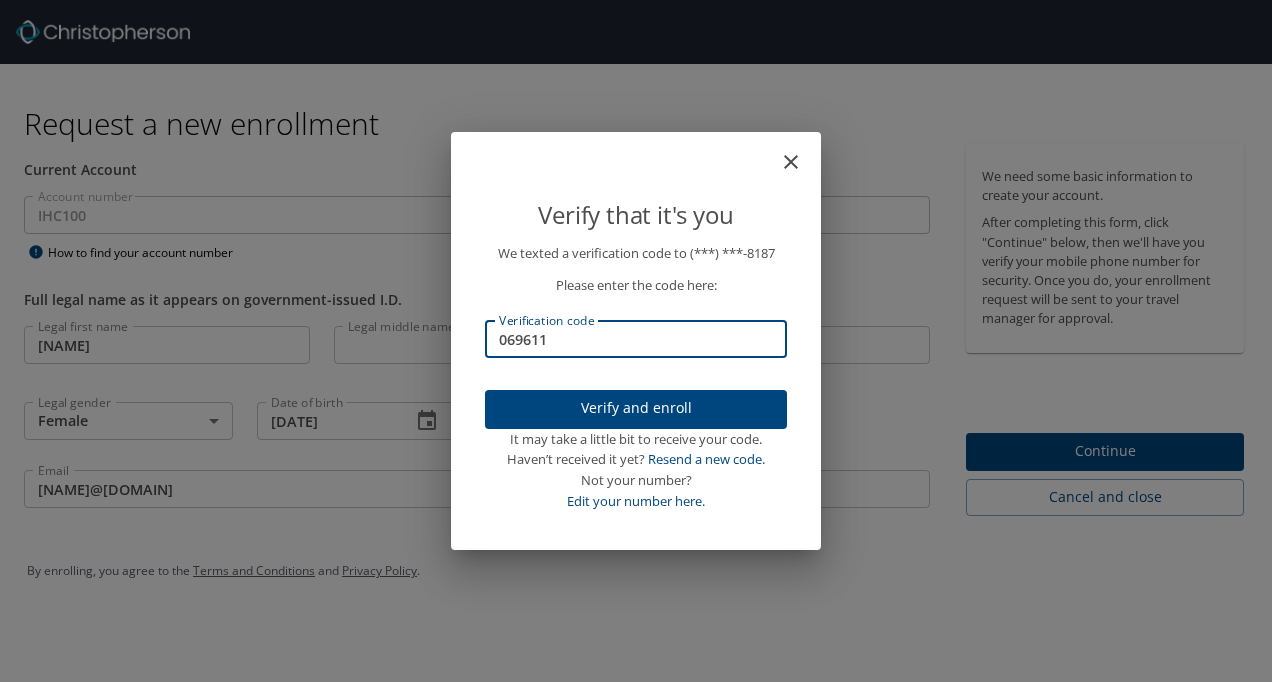 type on "069611" 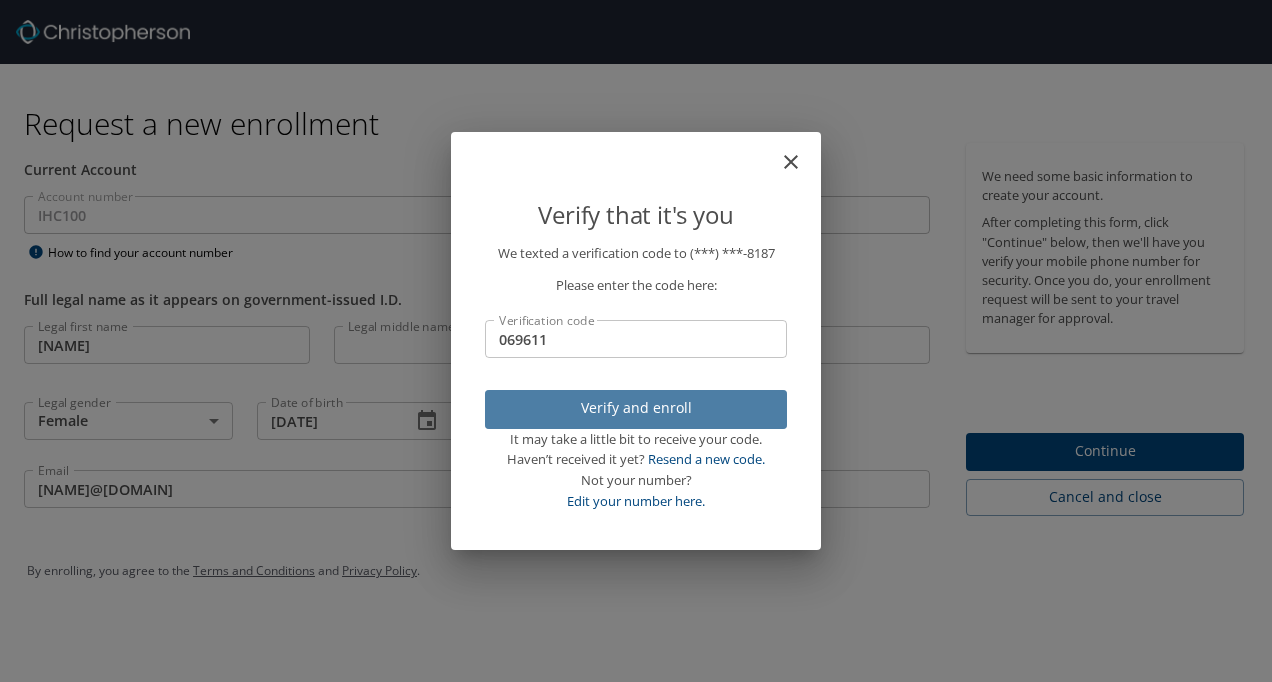 click on "Verify and enroll" at bounding box center (636, 408) 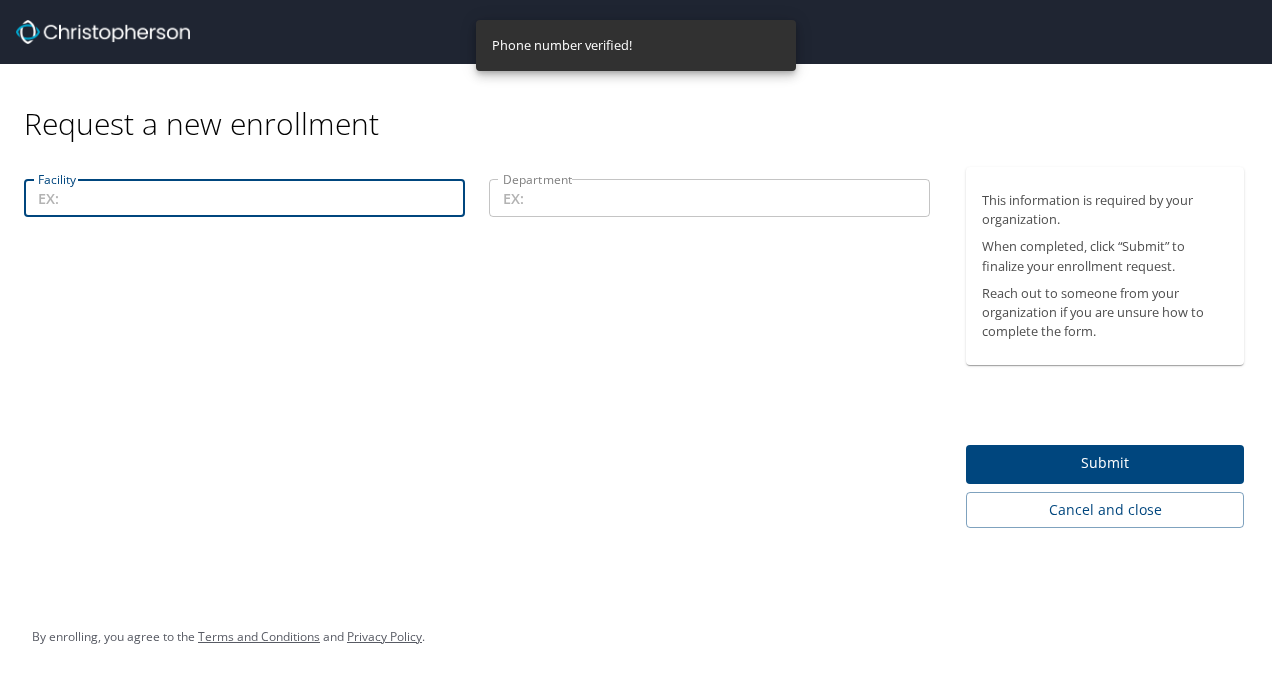 click on "Facility" at bounding box center (244, 198) 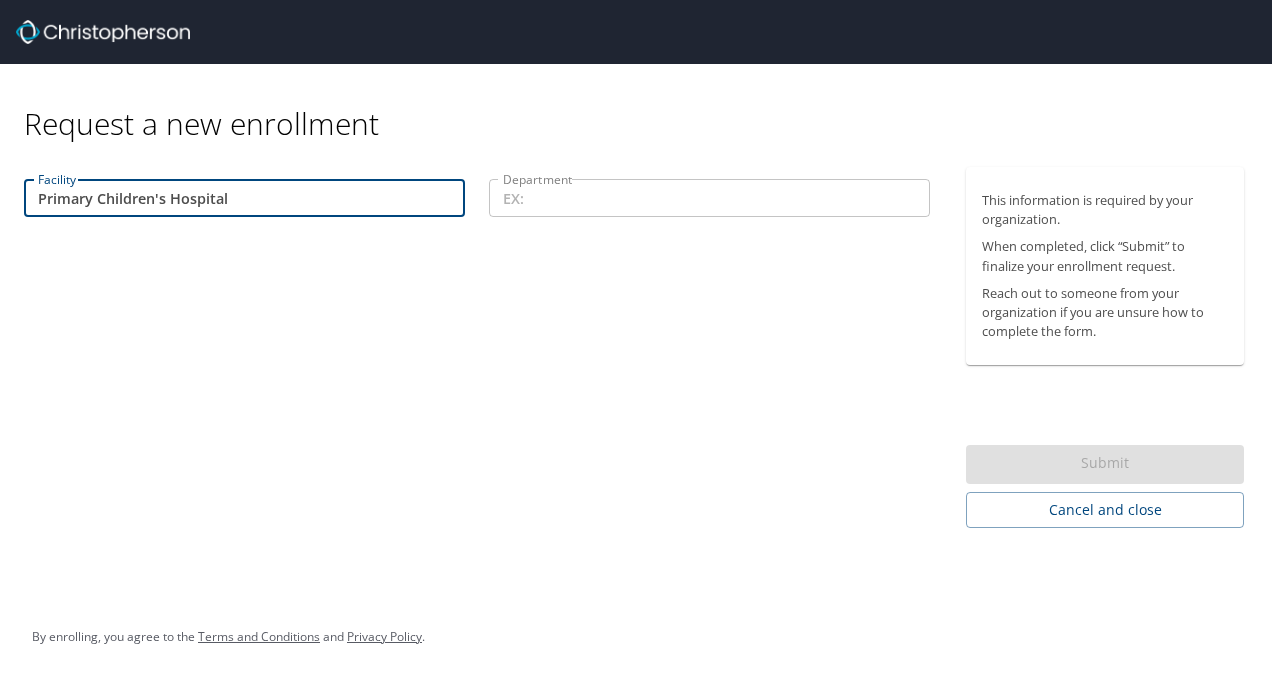 type on "Primary Children's Hospital" 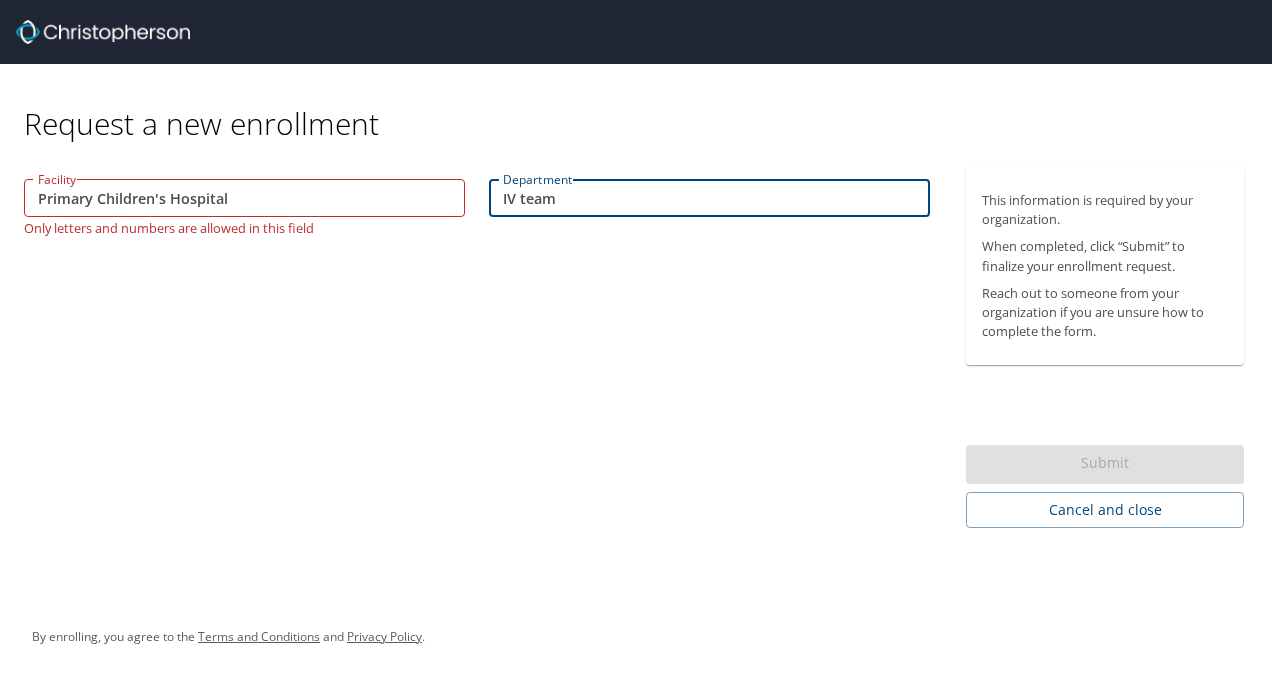 type on "IV team" 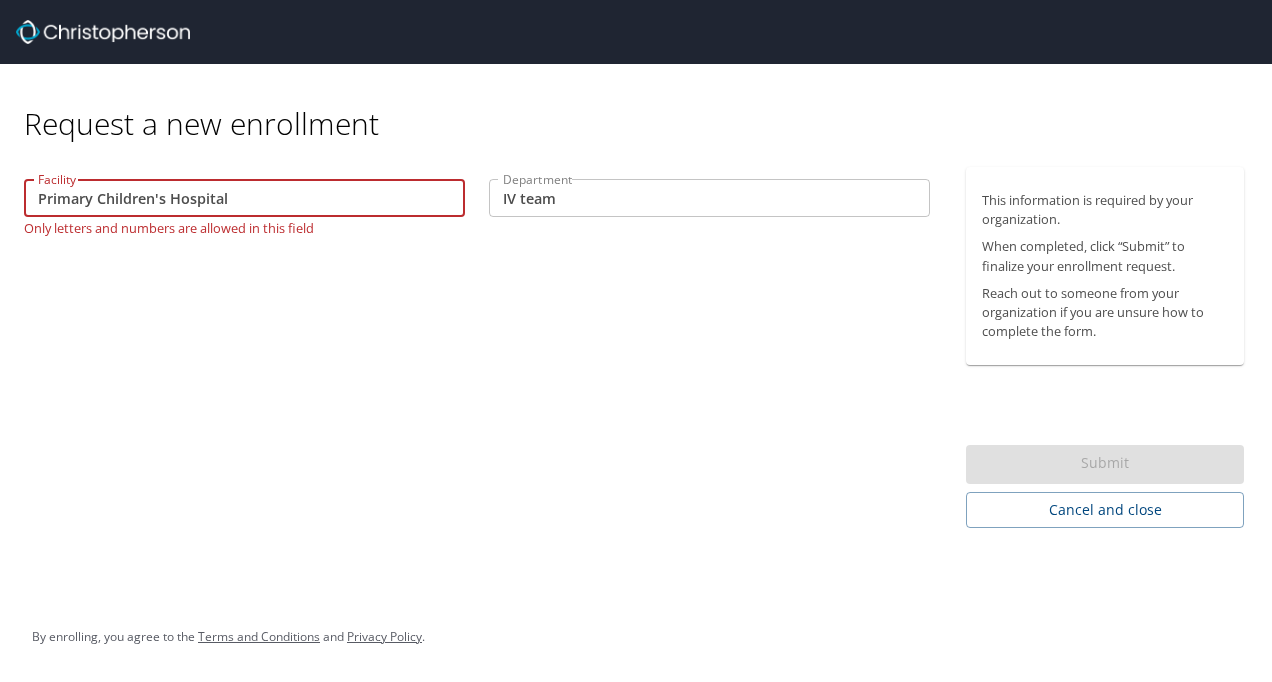 click on "Primary Children's Hospital" at bounding box center (244, 198) 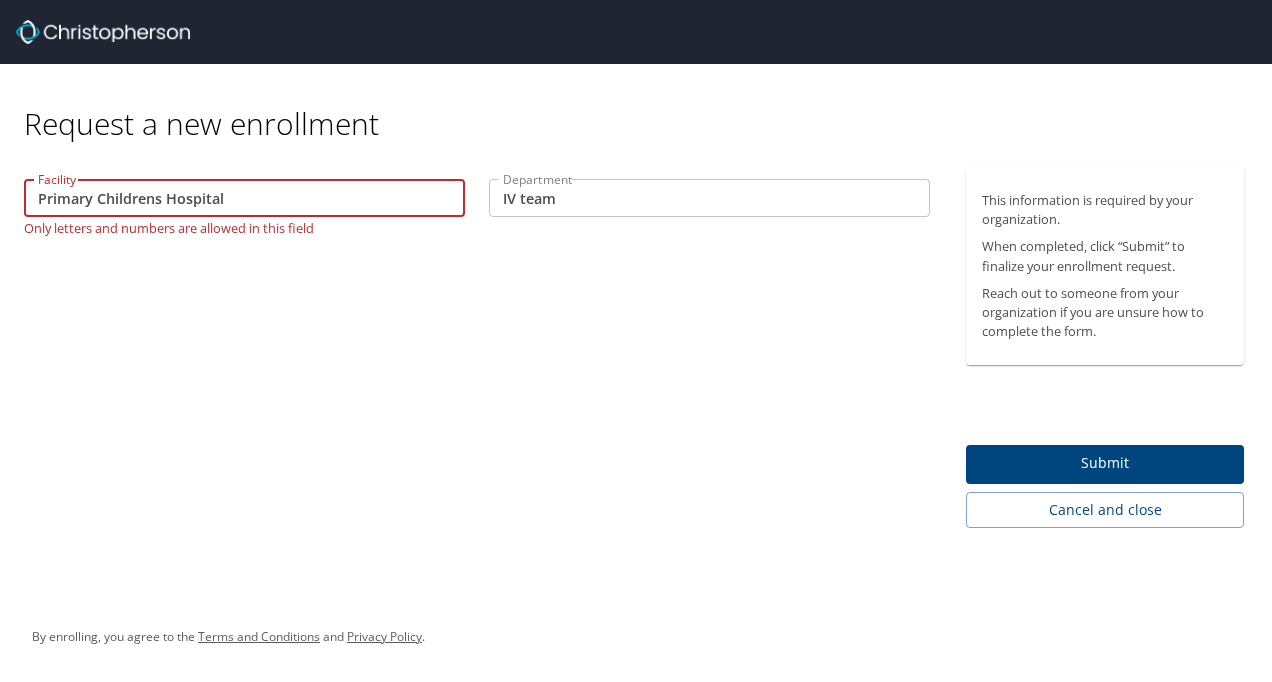 type on "Primary Childrens Hospital" 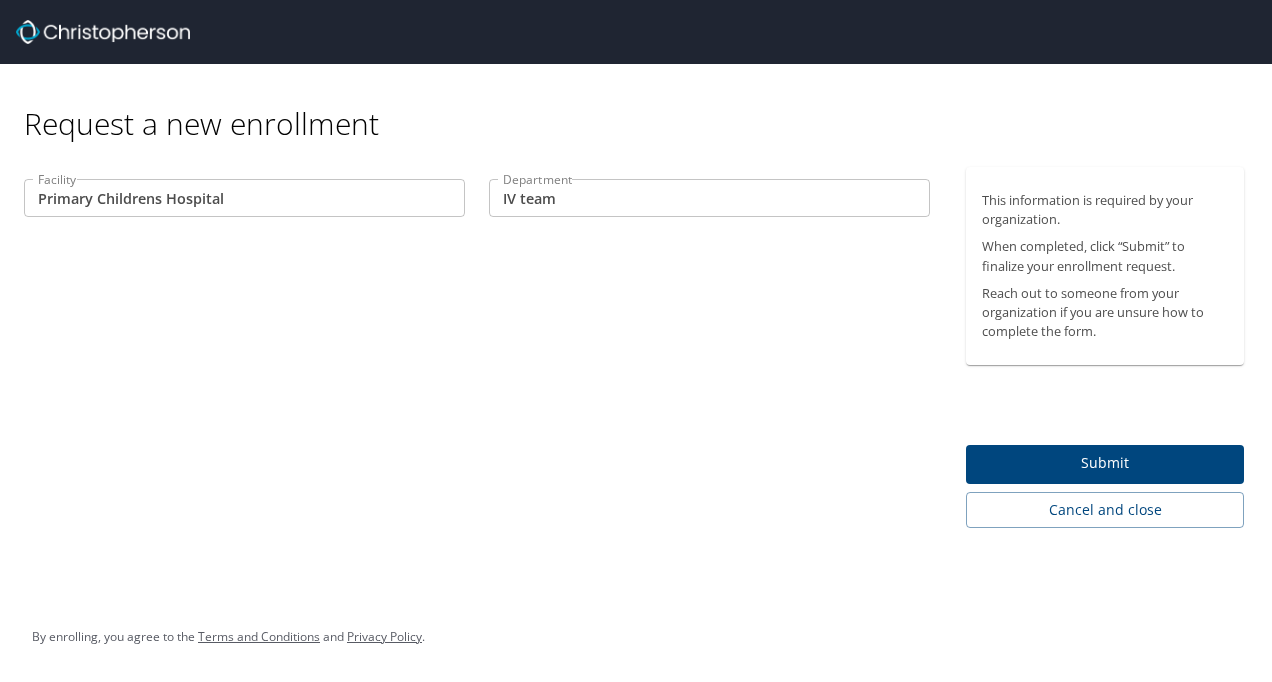 click on "Facility   Primary Childrens Hospital Facility     Department   IV team Department" at bounding box center (477, 347) 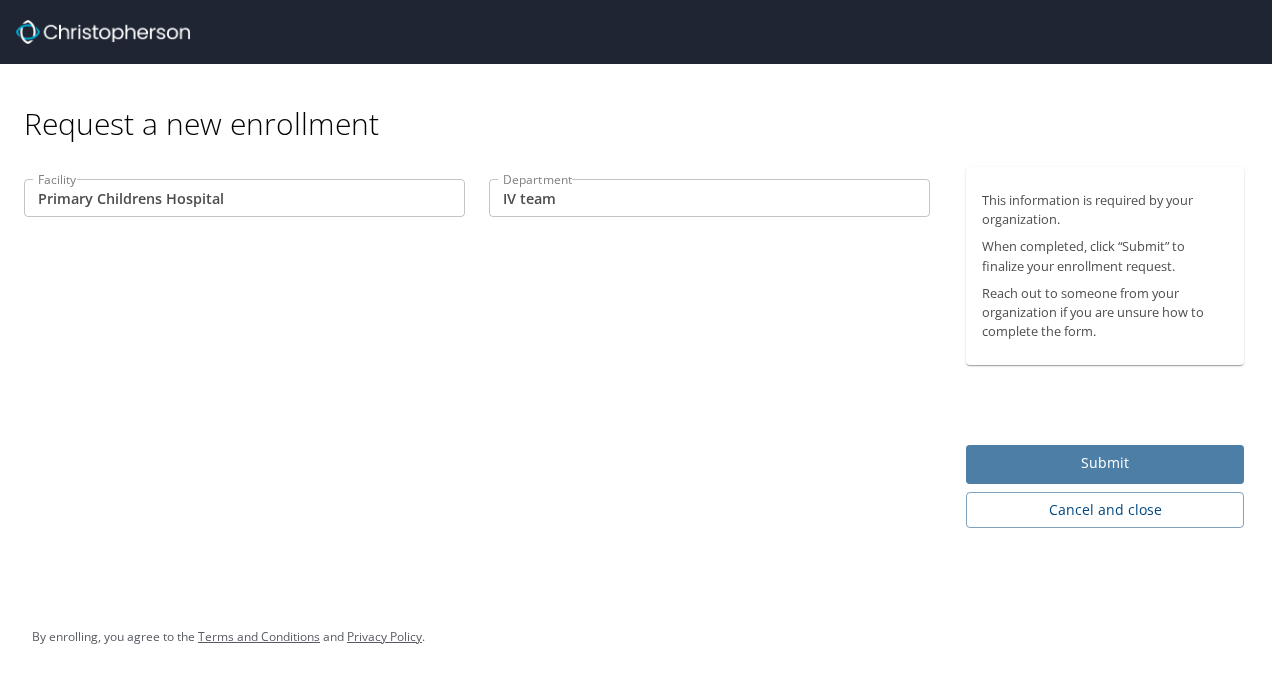 click on "Submit" at bounding box center [1105, 463] 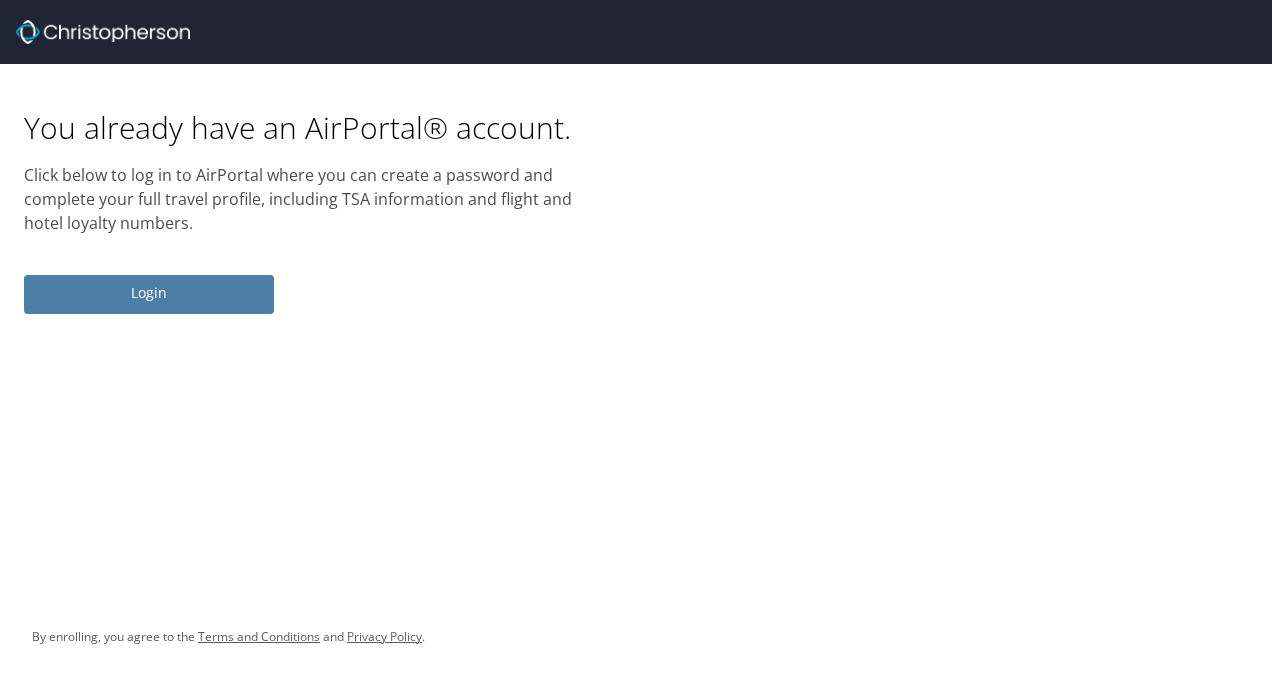 click on "Login" at bounding box center [149, 293] 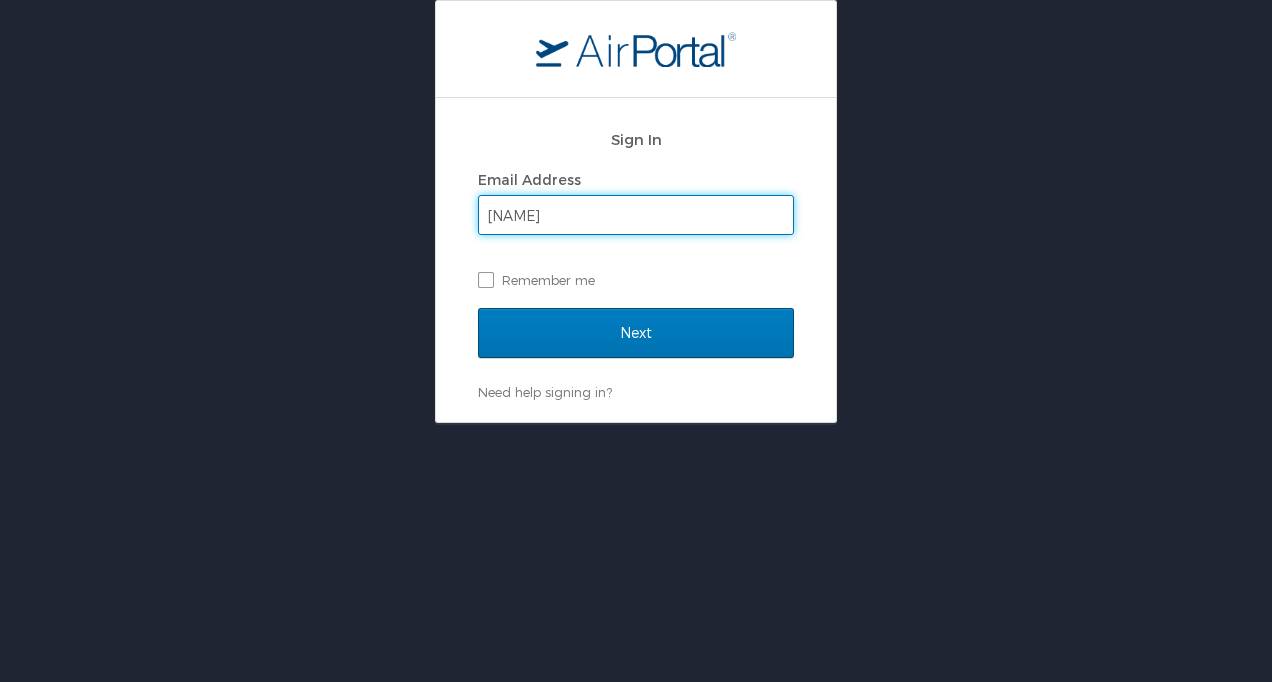 type on "Bobbette.Kitt@imail.org" 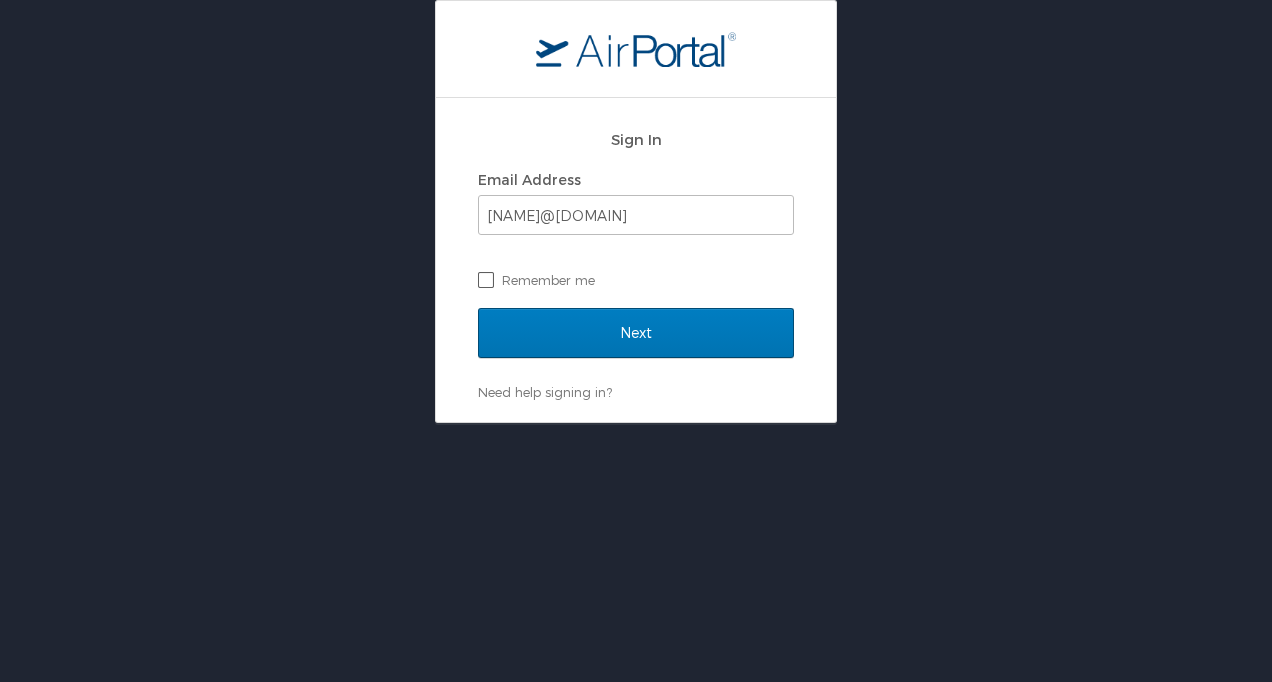 click on "Remember me" at bounding box center [636, 280] 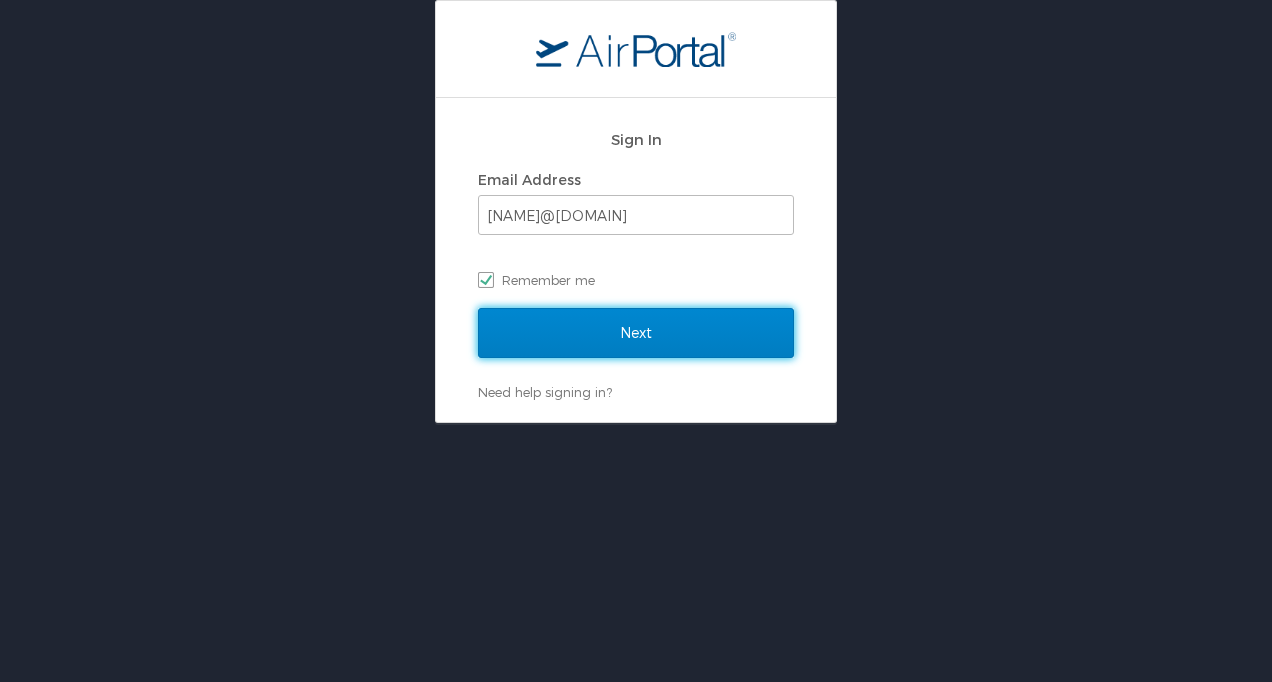 click on "Next" at bounding box center (636, 333) 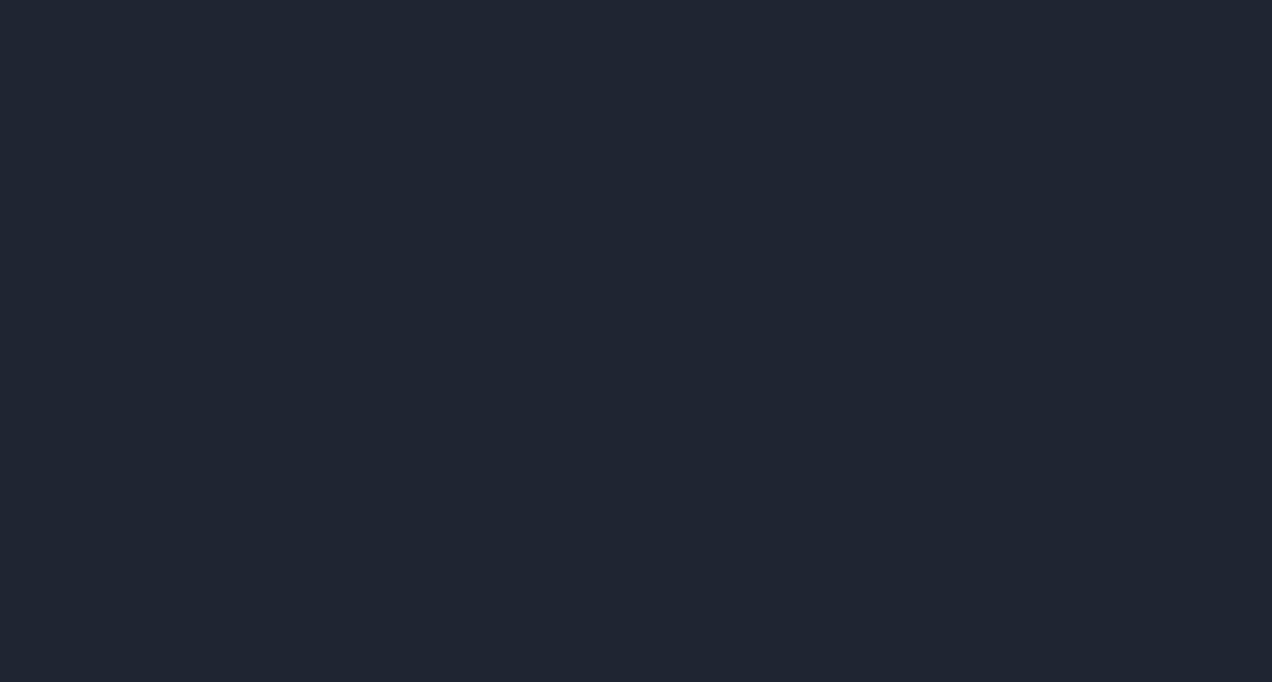 scroll, scrollTop: 0, scrollLeft: 0, axis: both 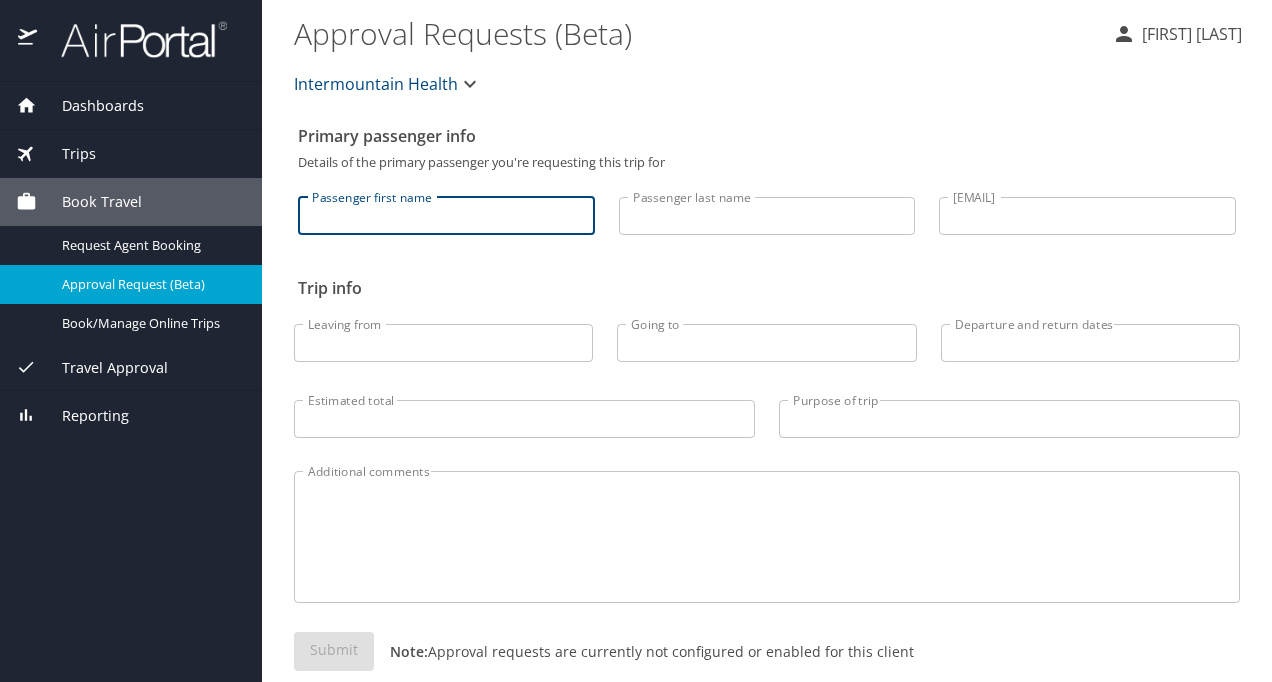 click on "Passenger first name" at bounding box center (446, 216) 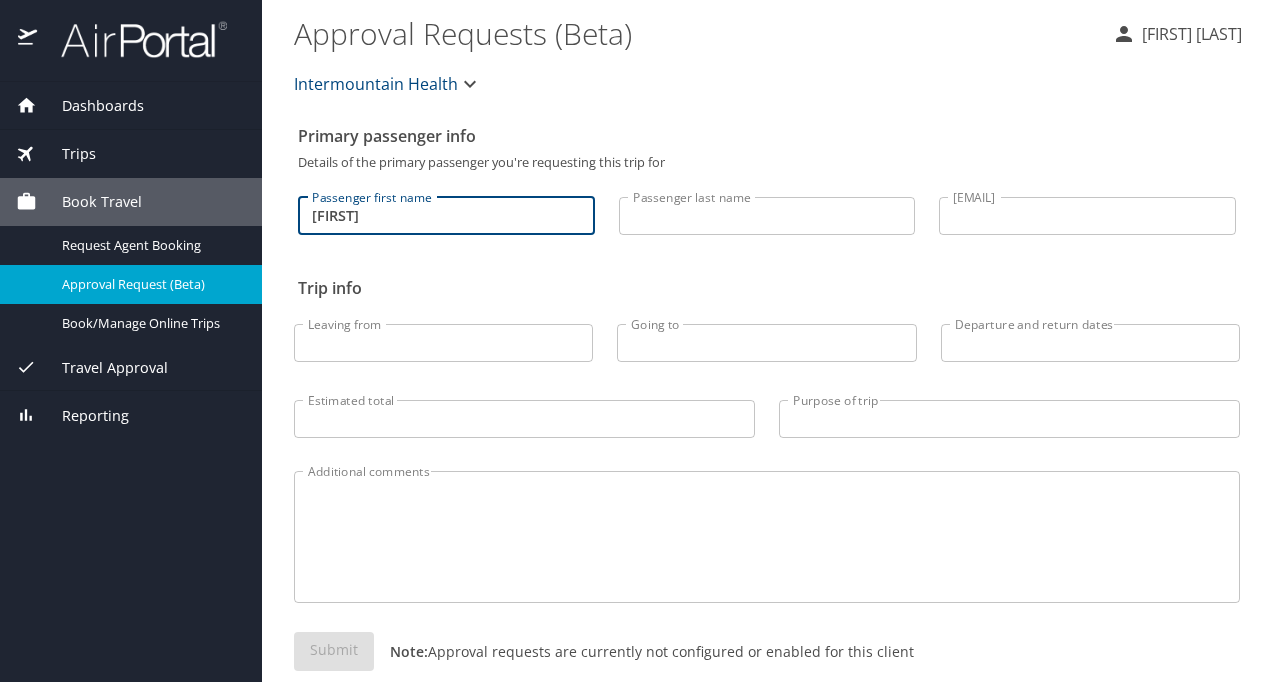 type on "Kitt" 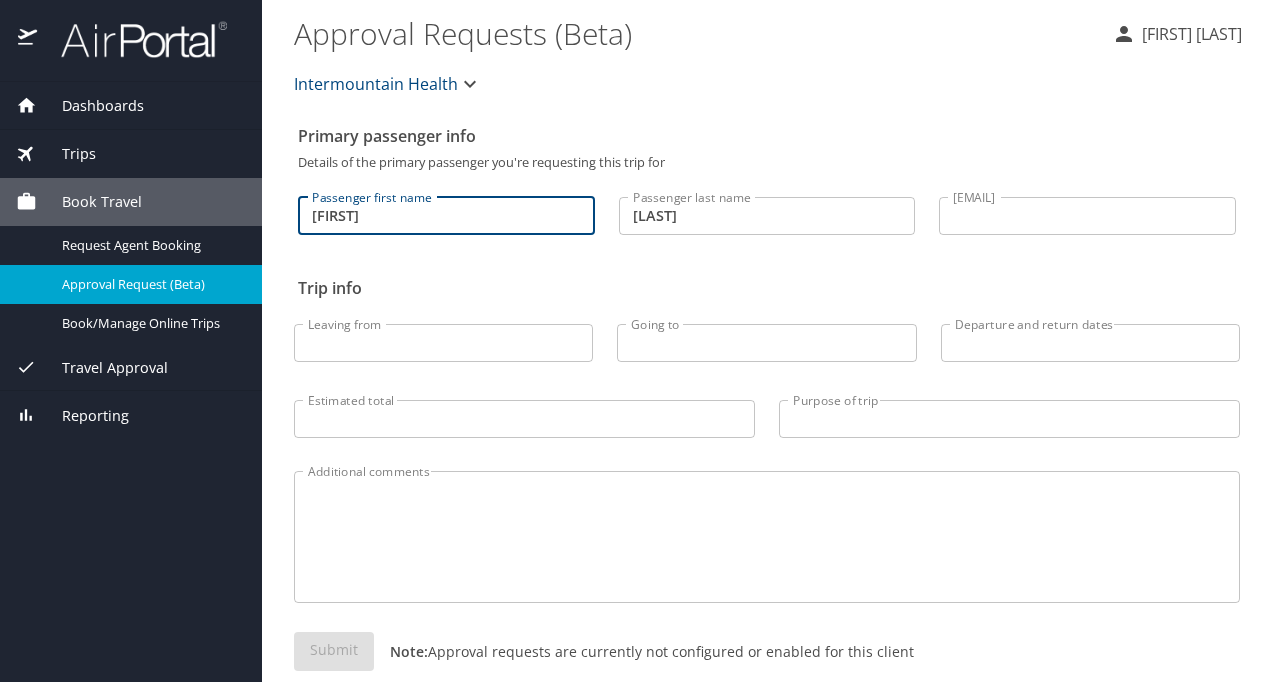 type on "Bobbette.Kitt@imail.org" 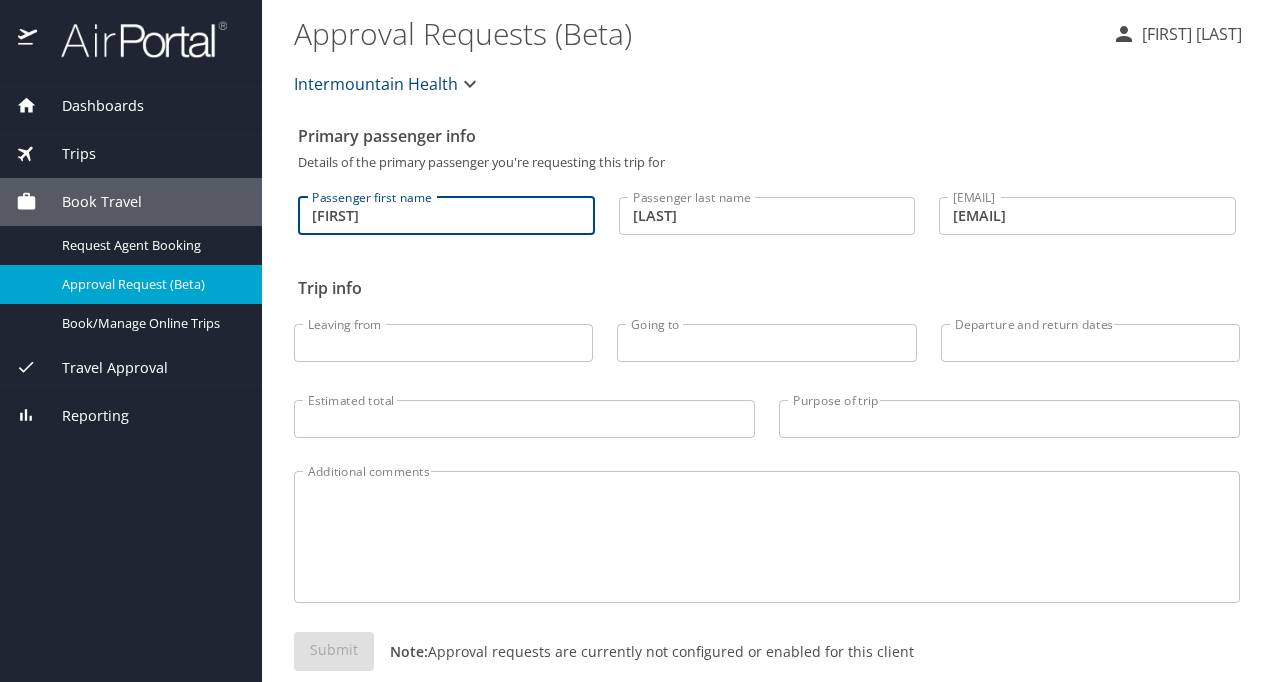 scroll, scrollTop: 32, scrollLeft: 0, axis: vertical 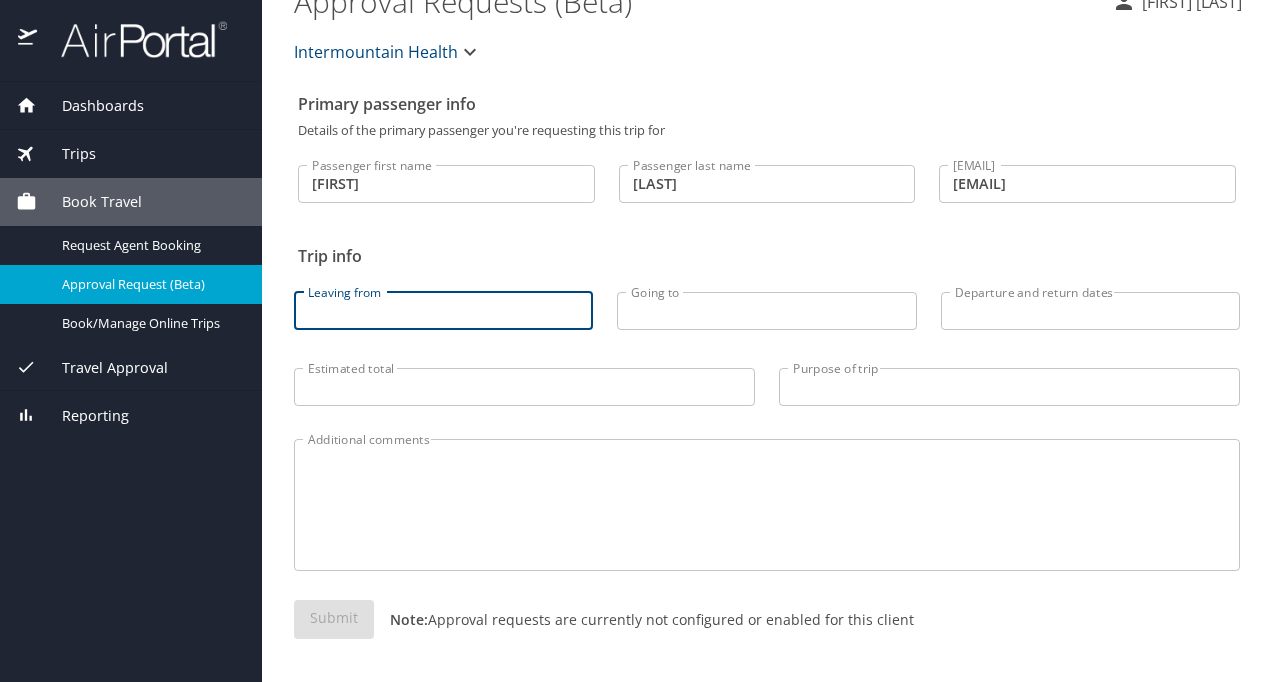click on "Leaving from" at bounding box center [443, 311] 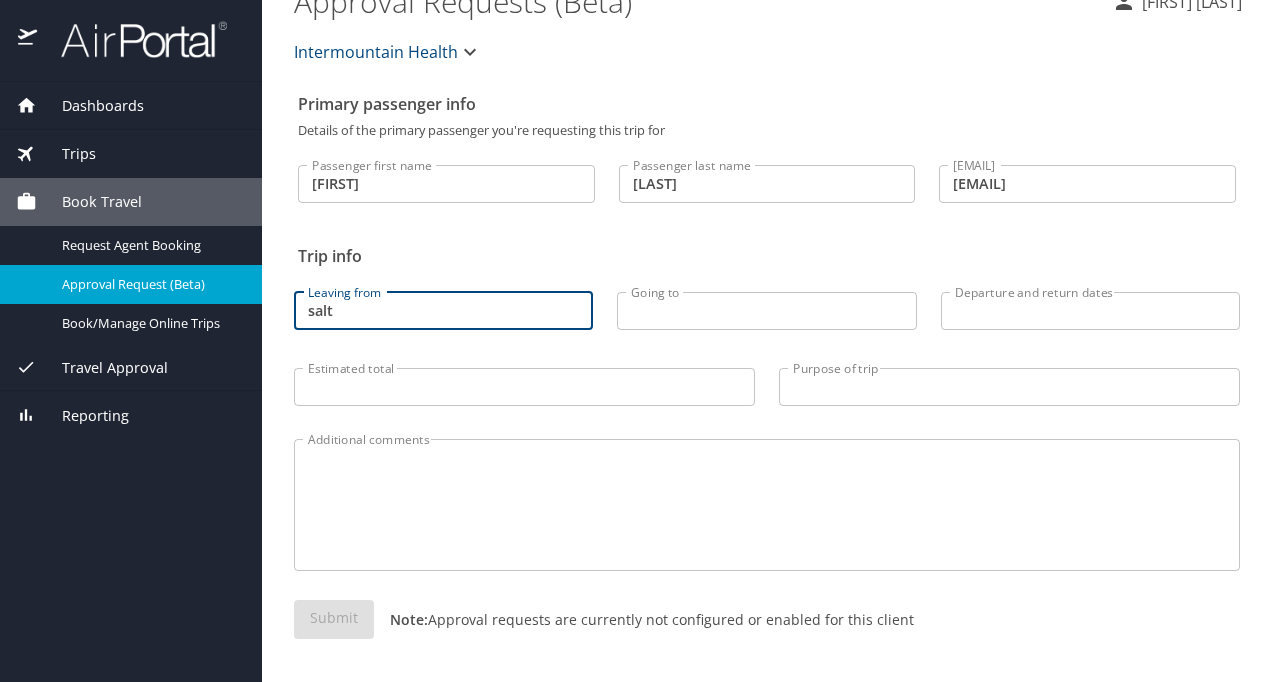 scroll, scrollTop: 0, scrollLeft: 0, axis: both 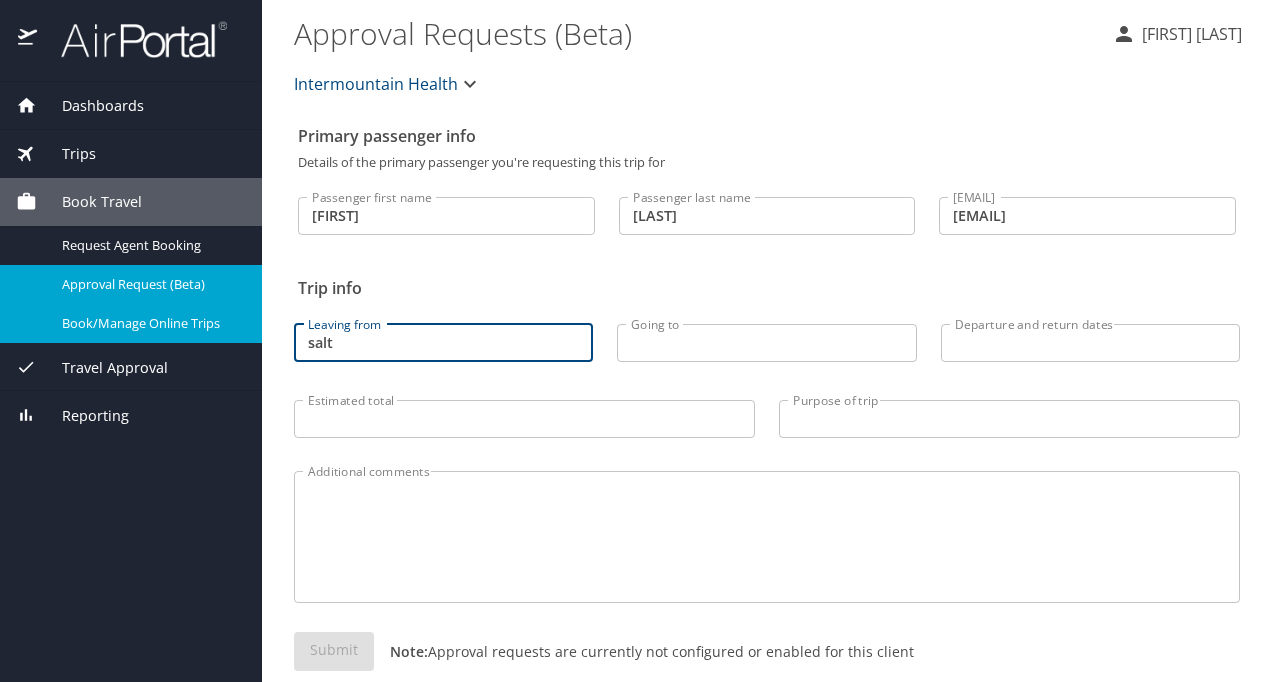 type on "salt" 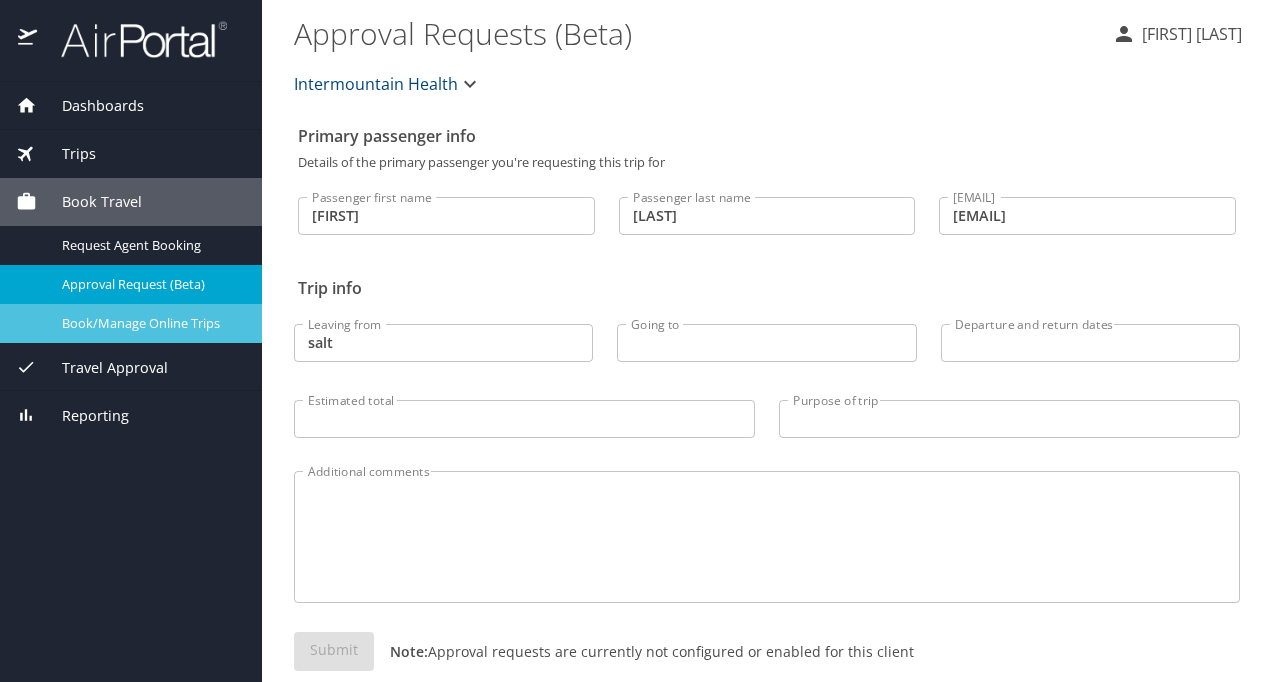 click on "Book/Manage Online Trips" at bounding box center [150, 323] 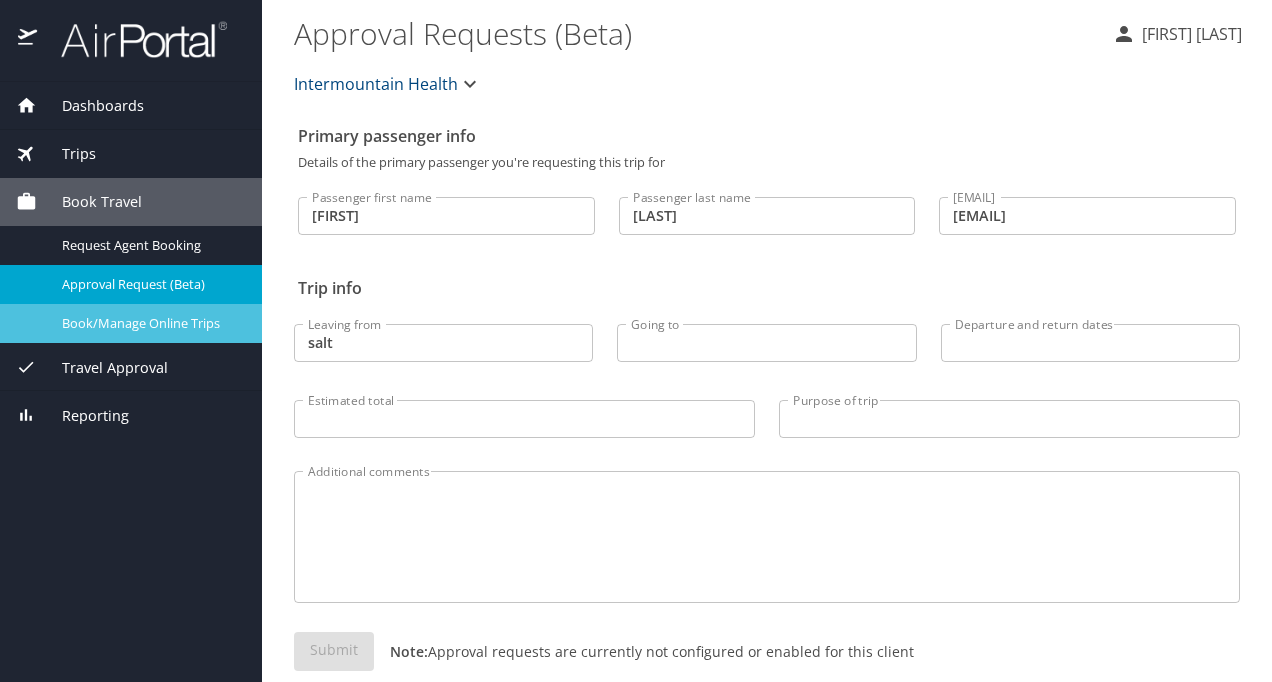 click on "Book/Manage Online Trips" at bounding box center [150, 323] 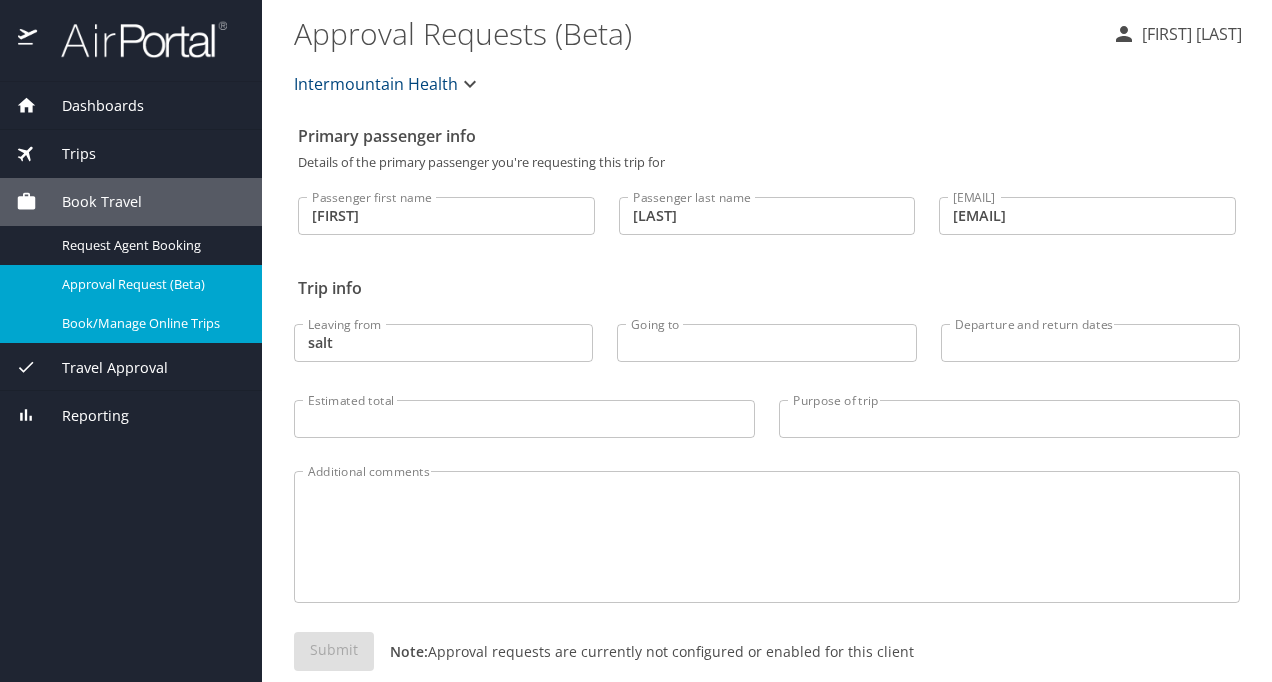 click on "Trips" at bounding box center [66, 154] 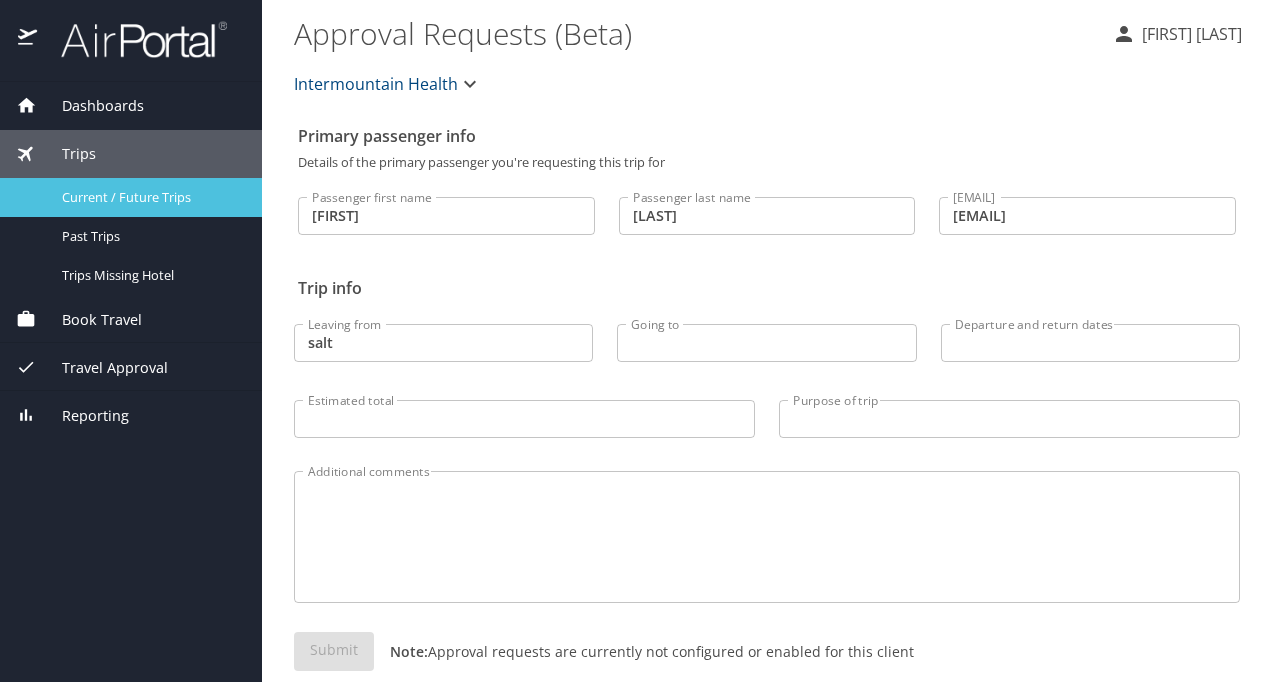 click on "Current / Future Trips" at bounding box center [150, 197] 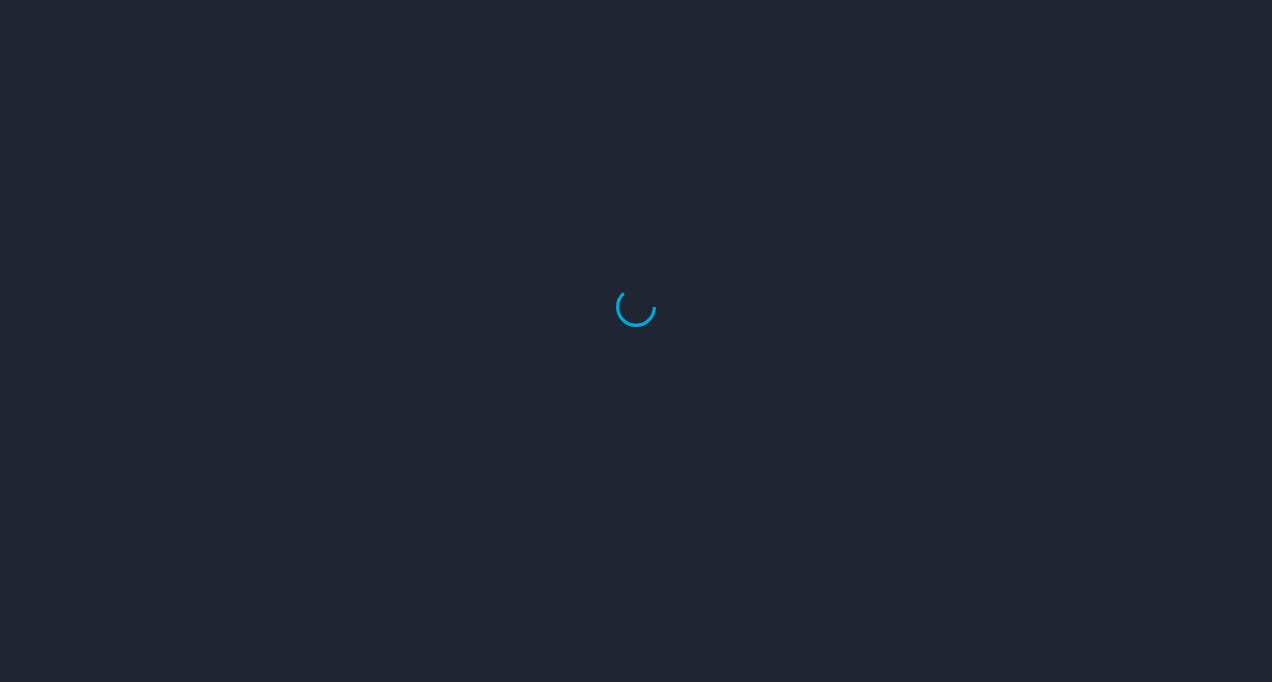 scroll, scrollTop: 0, scrollLeft: 0, axis: both 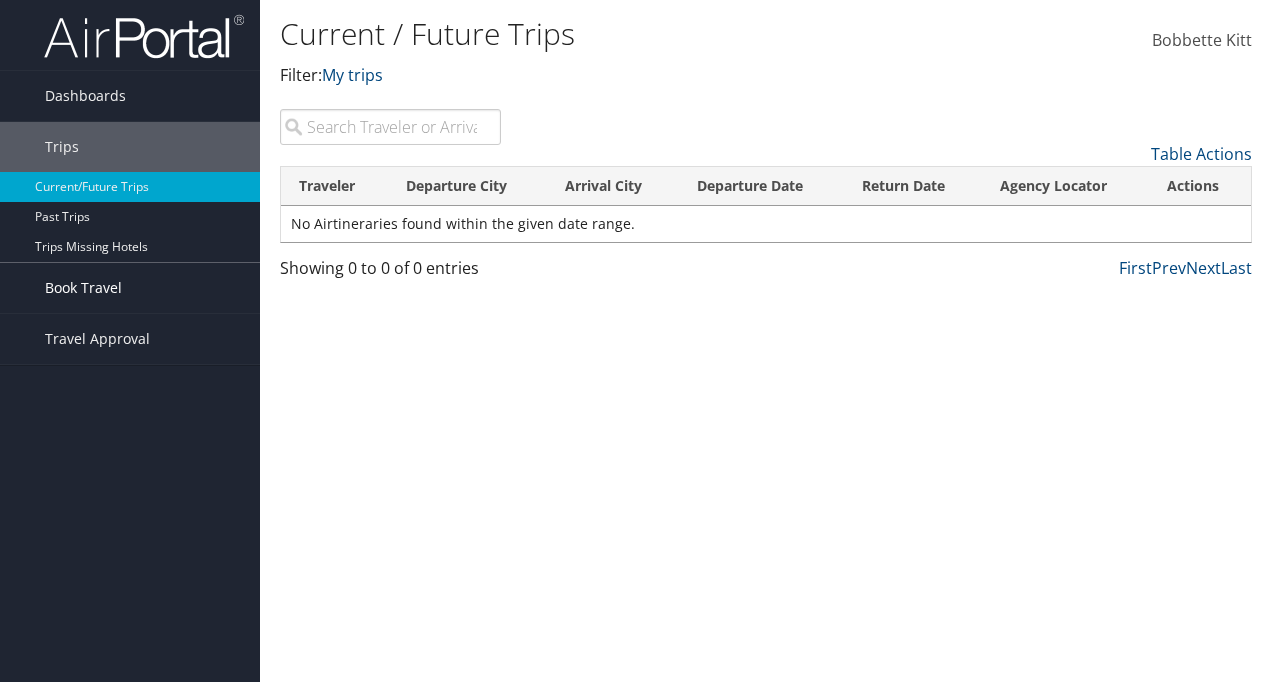 click on "Book Travel" at bounding box center (83, 288) 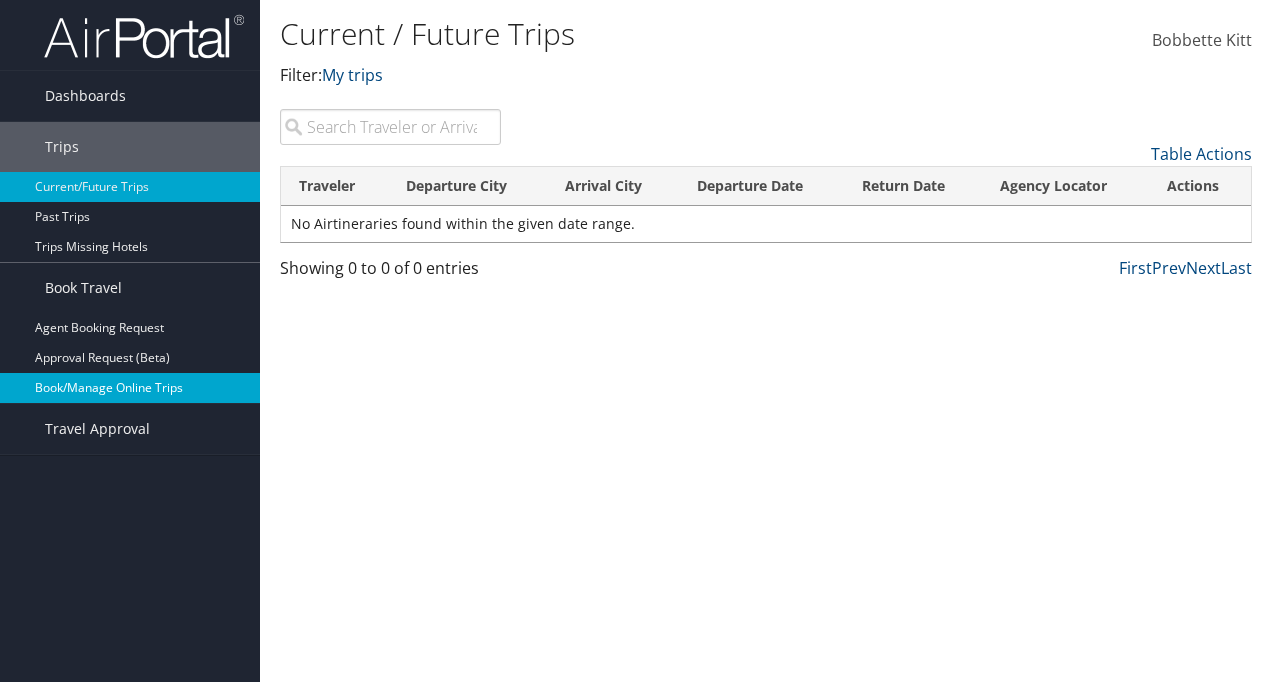 click on "Book/Manage Online Trips" at bounding box center (130, 388) 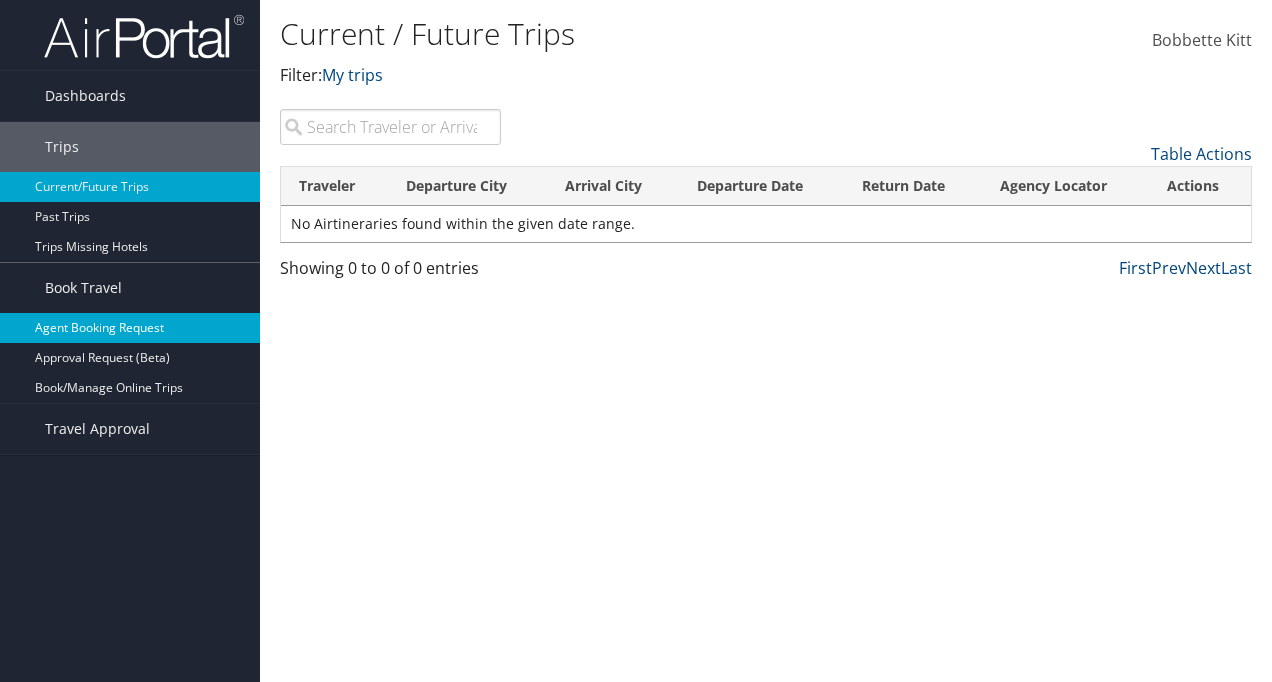 click on "Agent Booking Request" at bounding box center [130, 328] 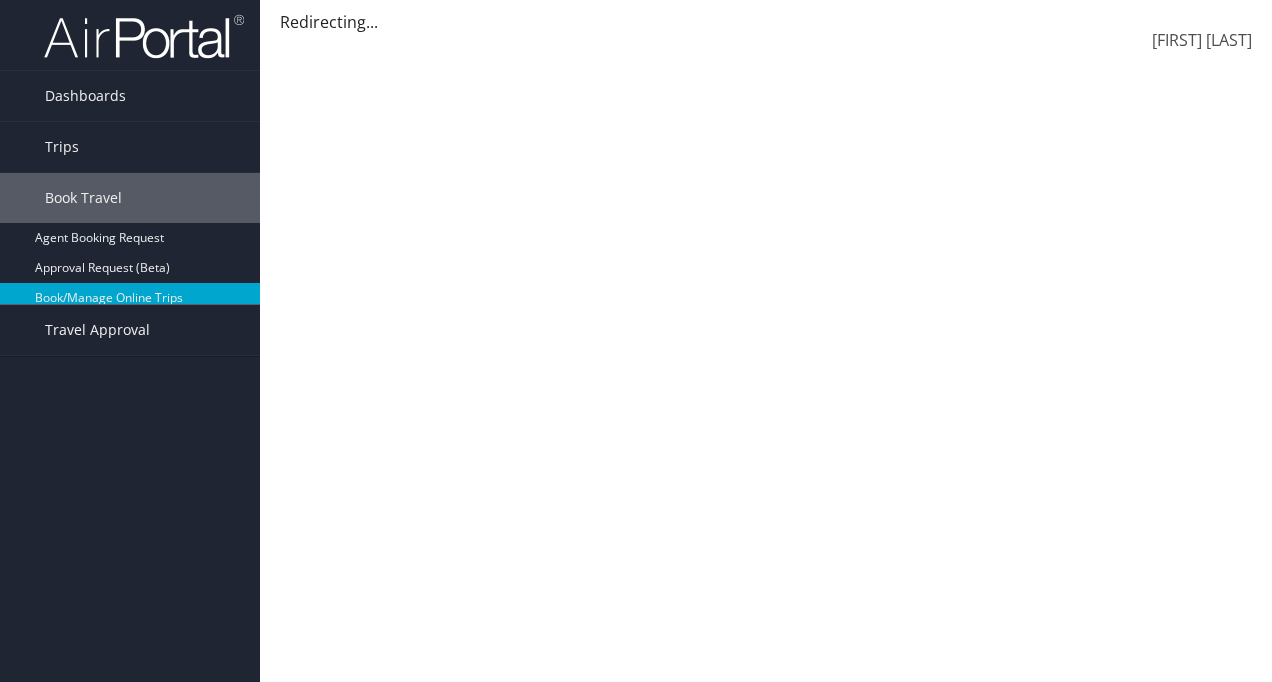 scroll, scrollTop: 0, scrollLeft: 0, axis: both 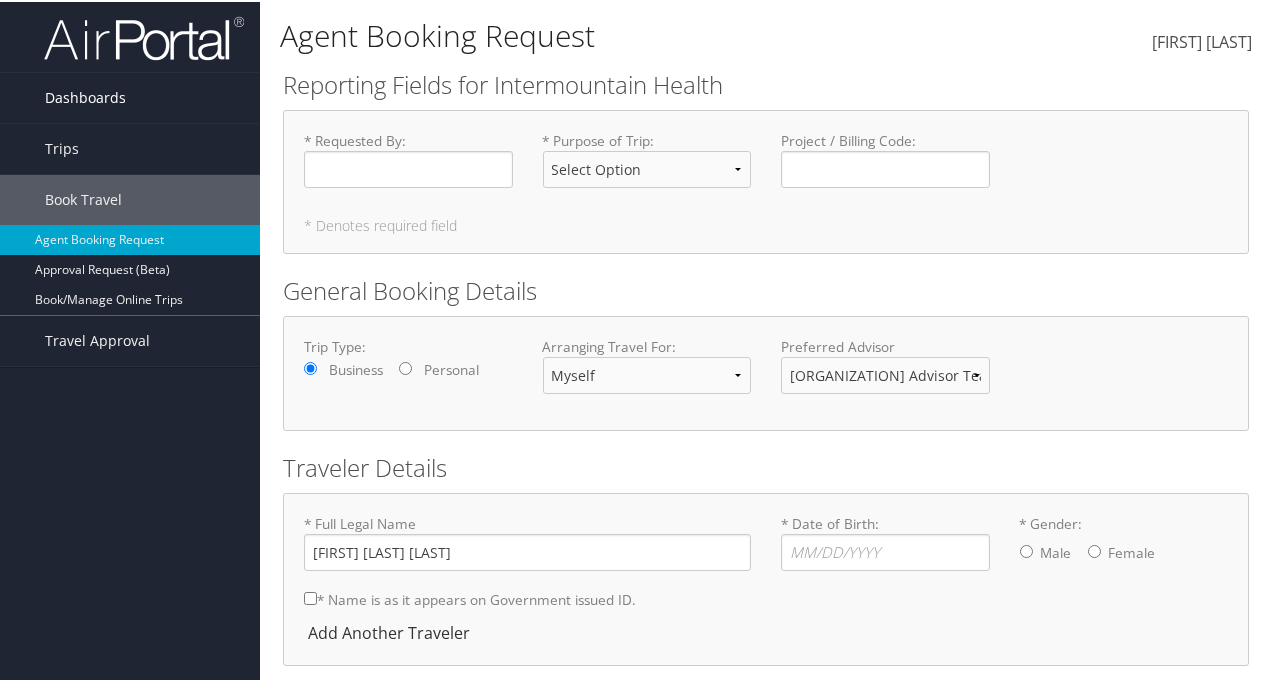 click on "Dashboards" at bounding box center [85, 96] 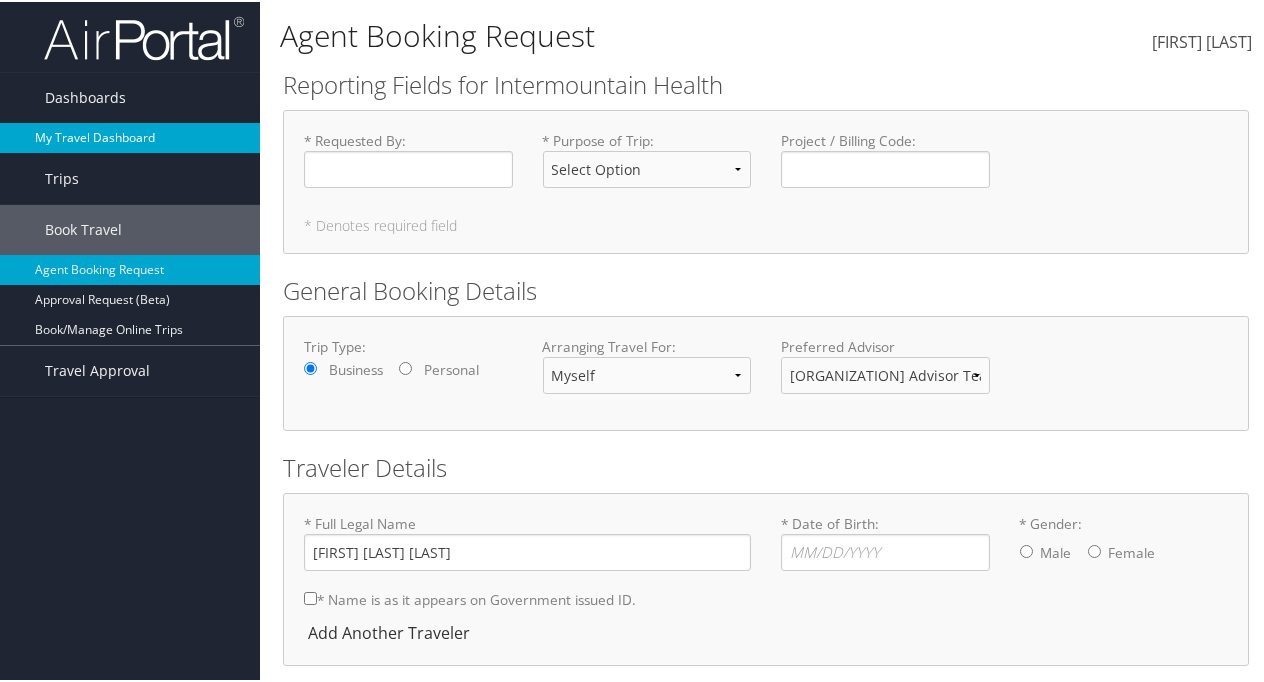 click on "My Travel Dashboard" at bounding box center (130, 136) 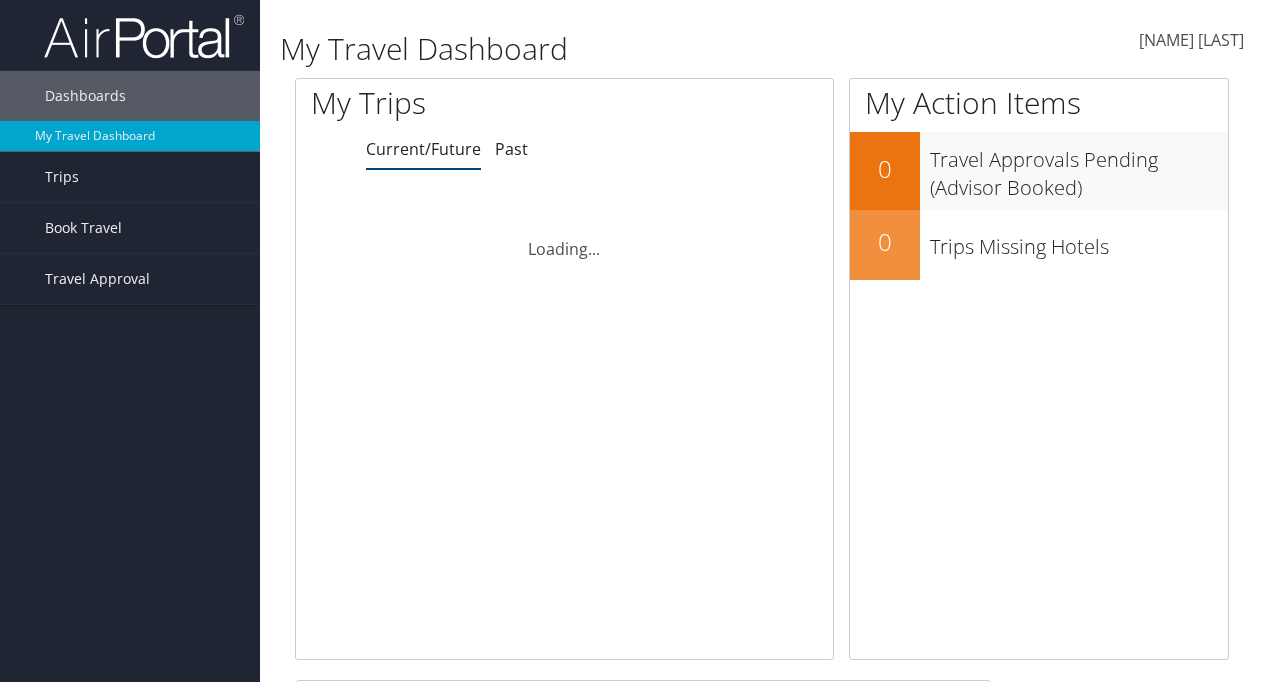 scroll, scrollTop: 0, scrollLeft: 0, axis: both 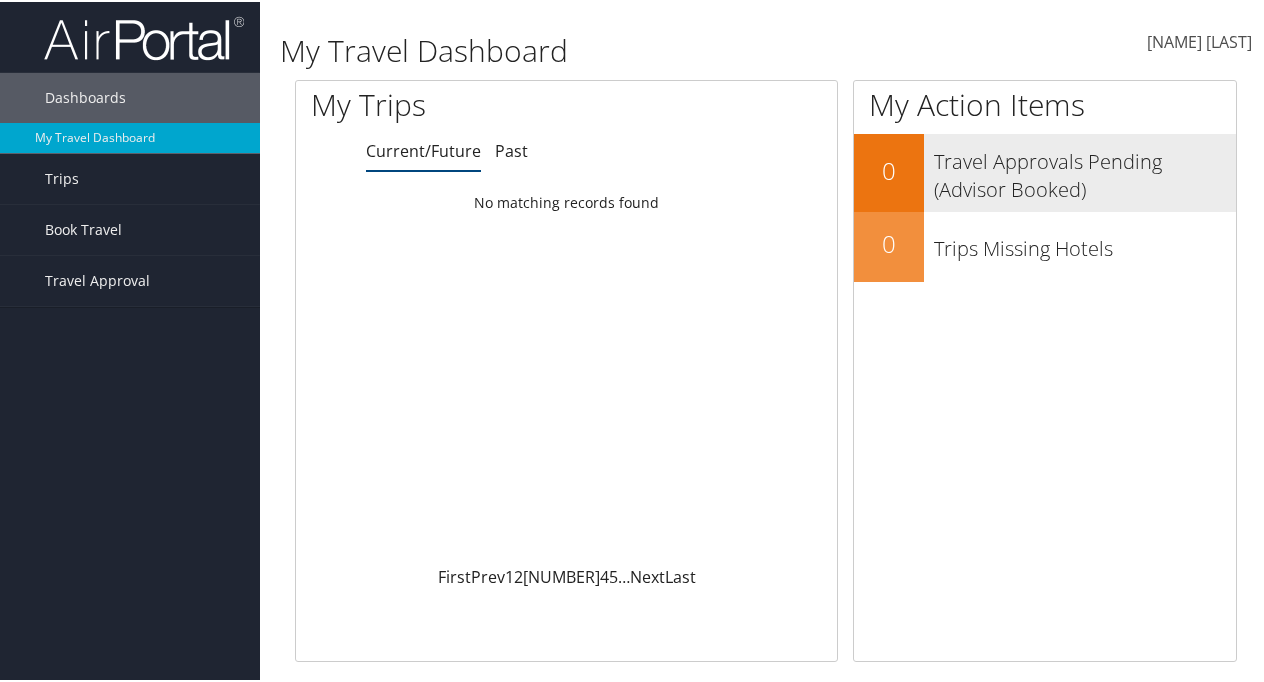 click on "Travel Approvals Pending (Advisor Booked)" at bounding box center (1080, 170) 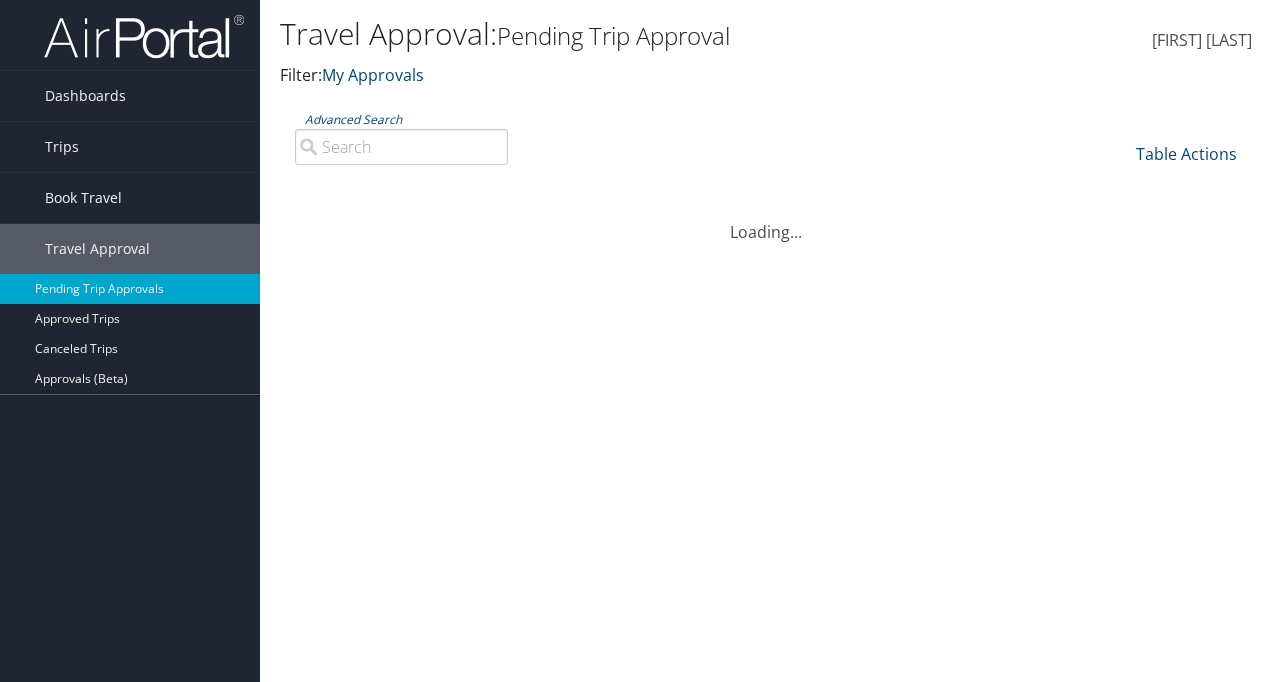 scroll, scrollTop: 0, scrollLeft: 0, axis: both 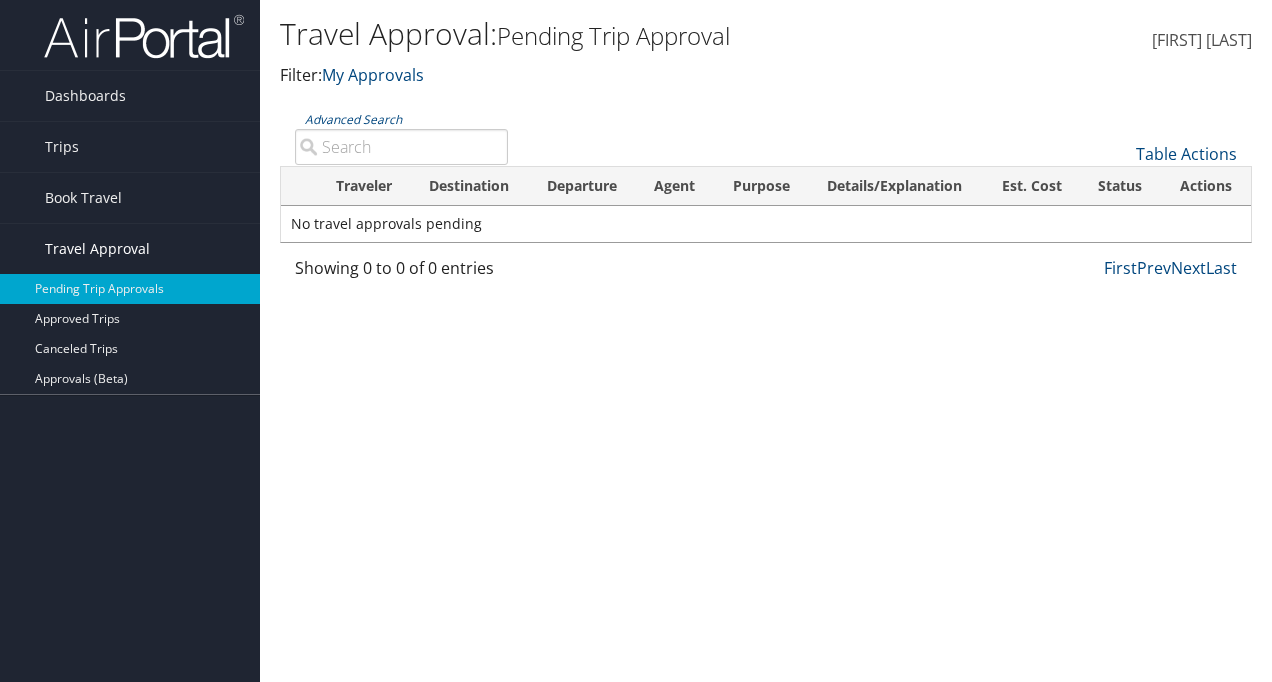 click on "Travel Approval" at bounding box center [97, 249] 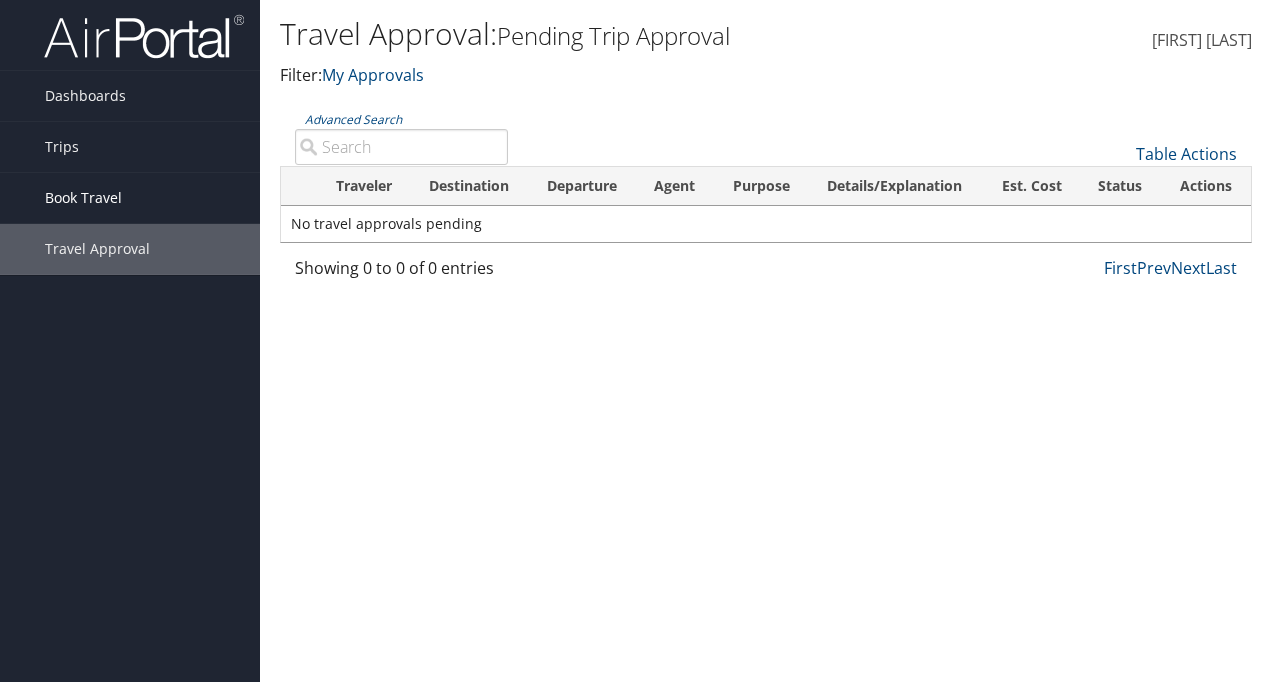 click on "Book Travel" at bounding box center [83, 198] 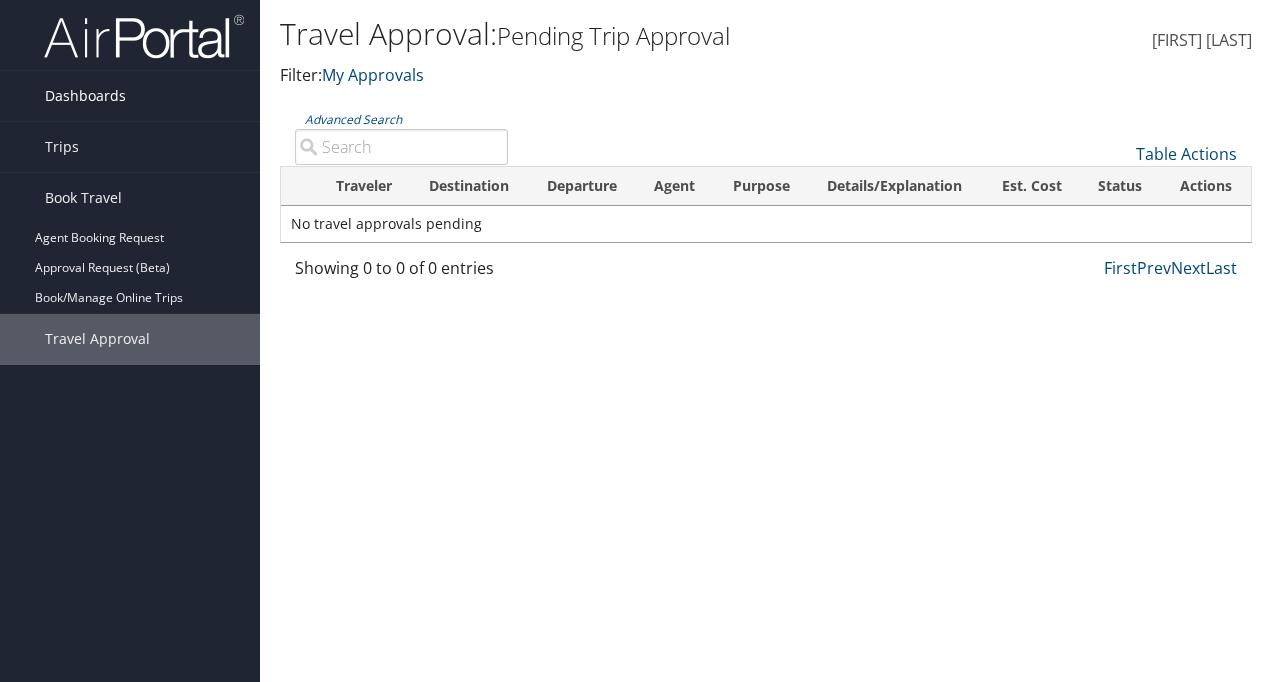 click on "Dashboards" at bounding box center (85, 96) 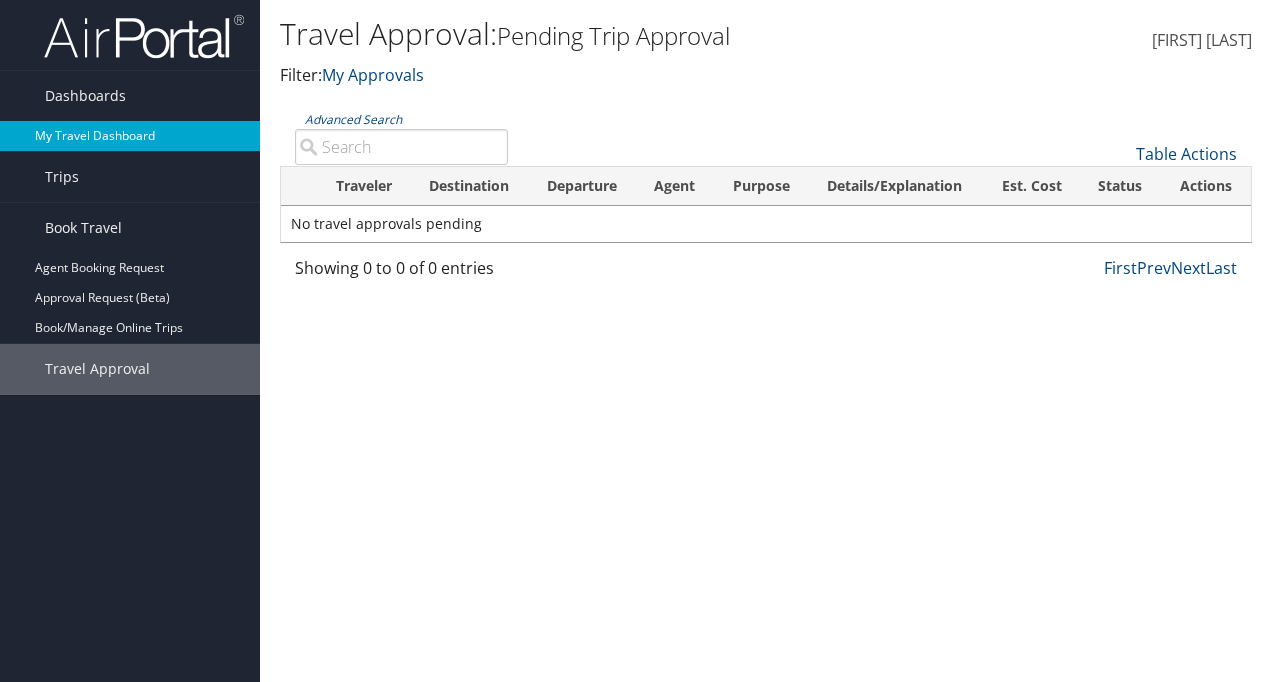 click on "My Travel Dashboard" at bounding box center (130, 136) 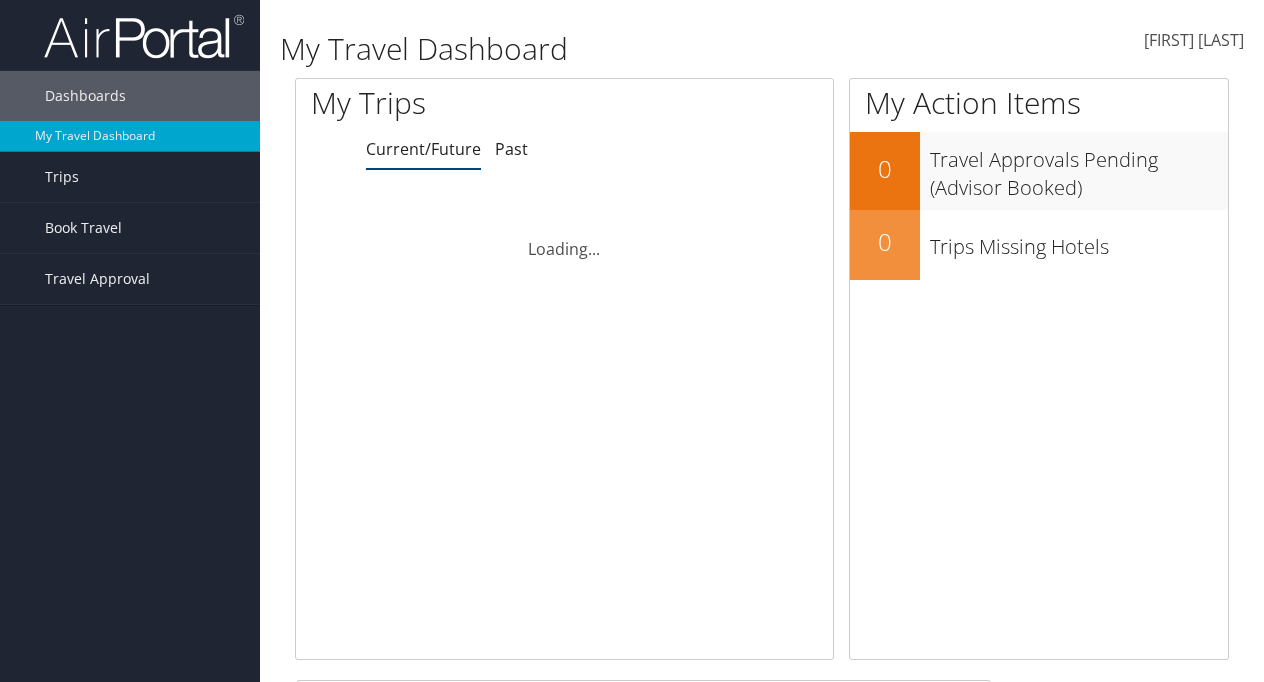 scroll, scrollTop: 40, scrollLeft: 0, axis: vertical 